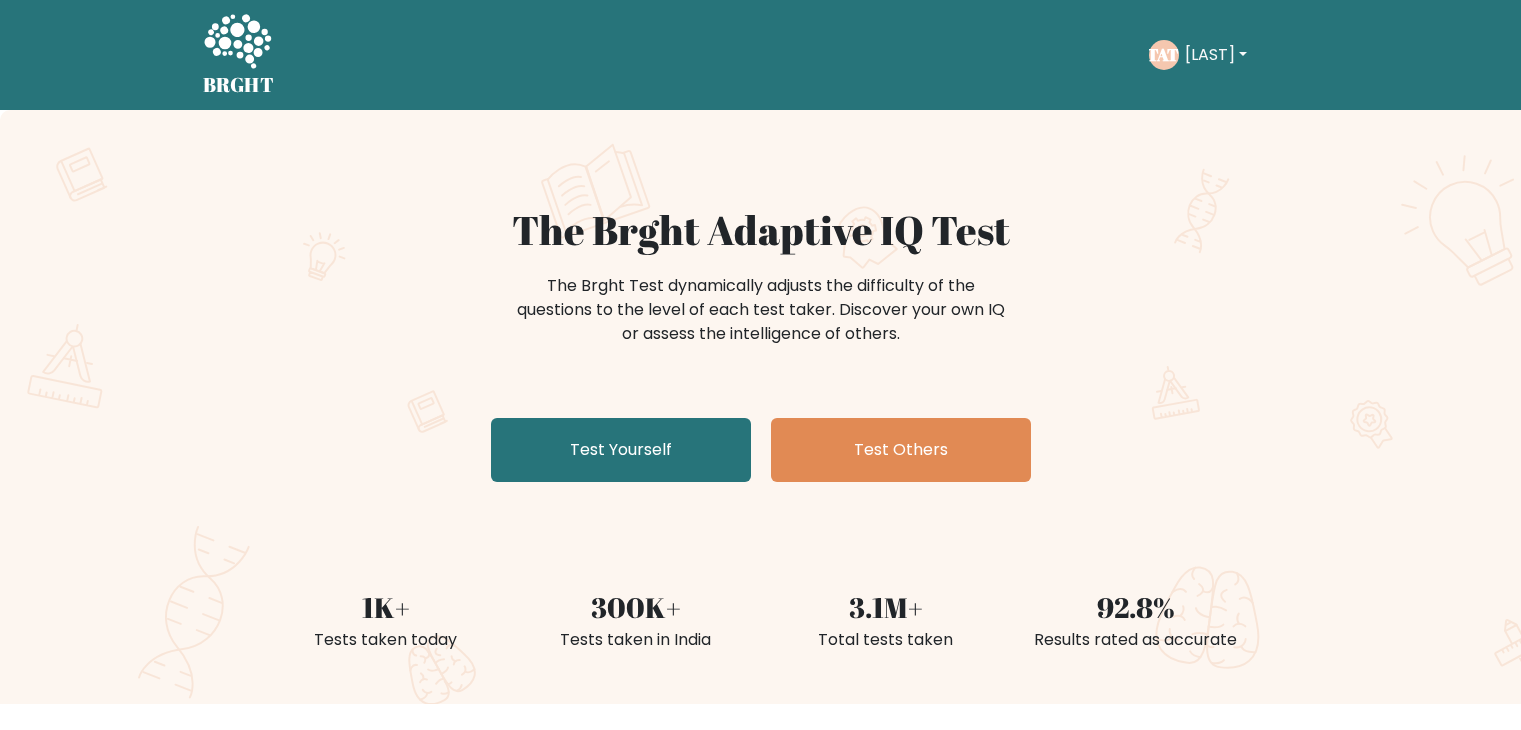 scroll, scrollTop: 0, scrollLeft: 0, axis: both 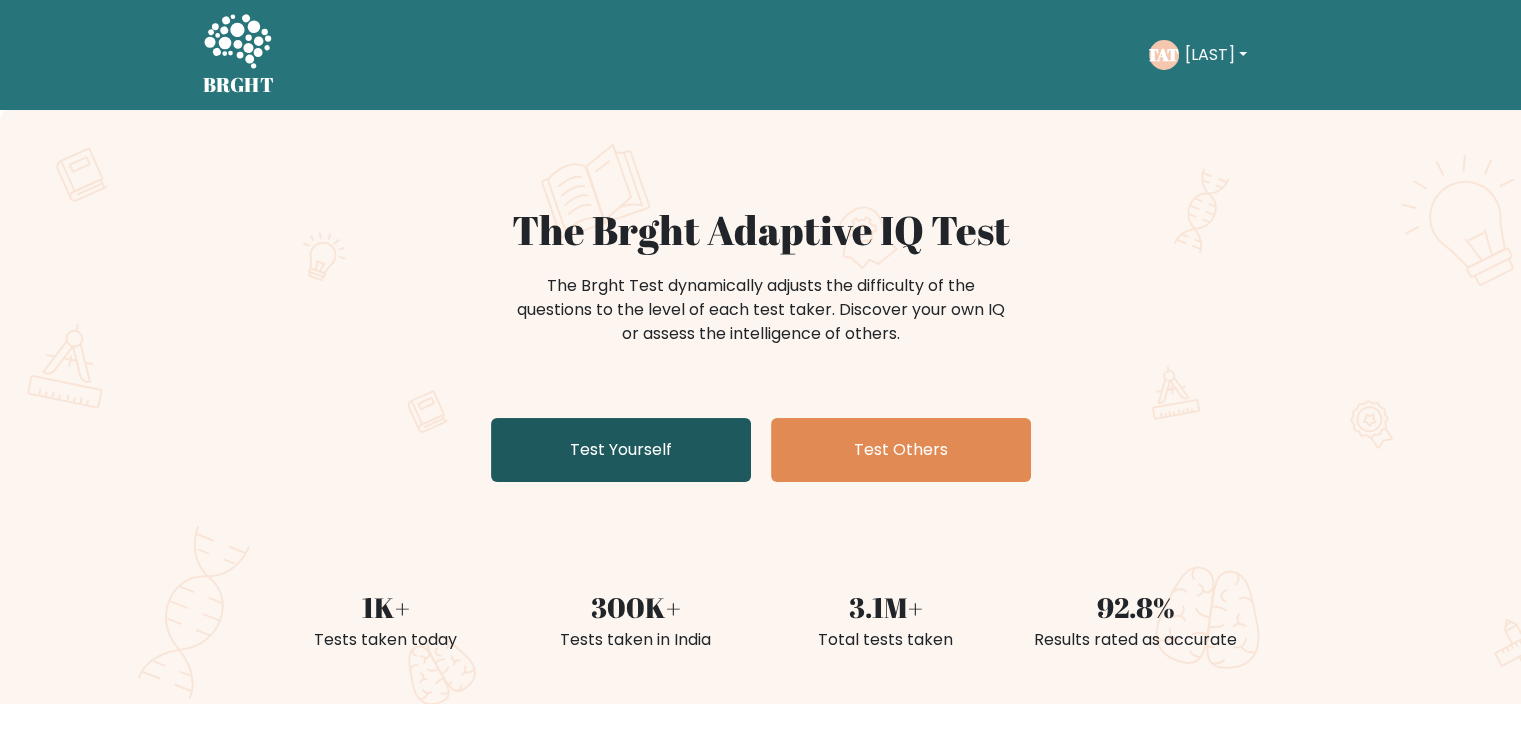 click on "Test Yourself" at bounding box center [621, 450] 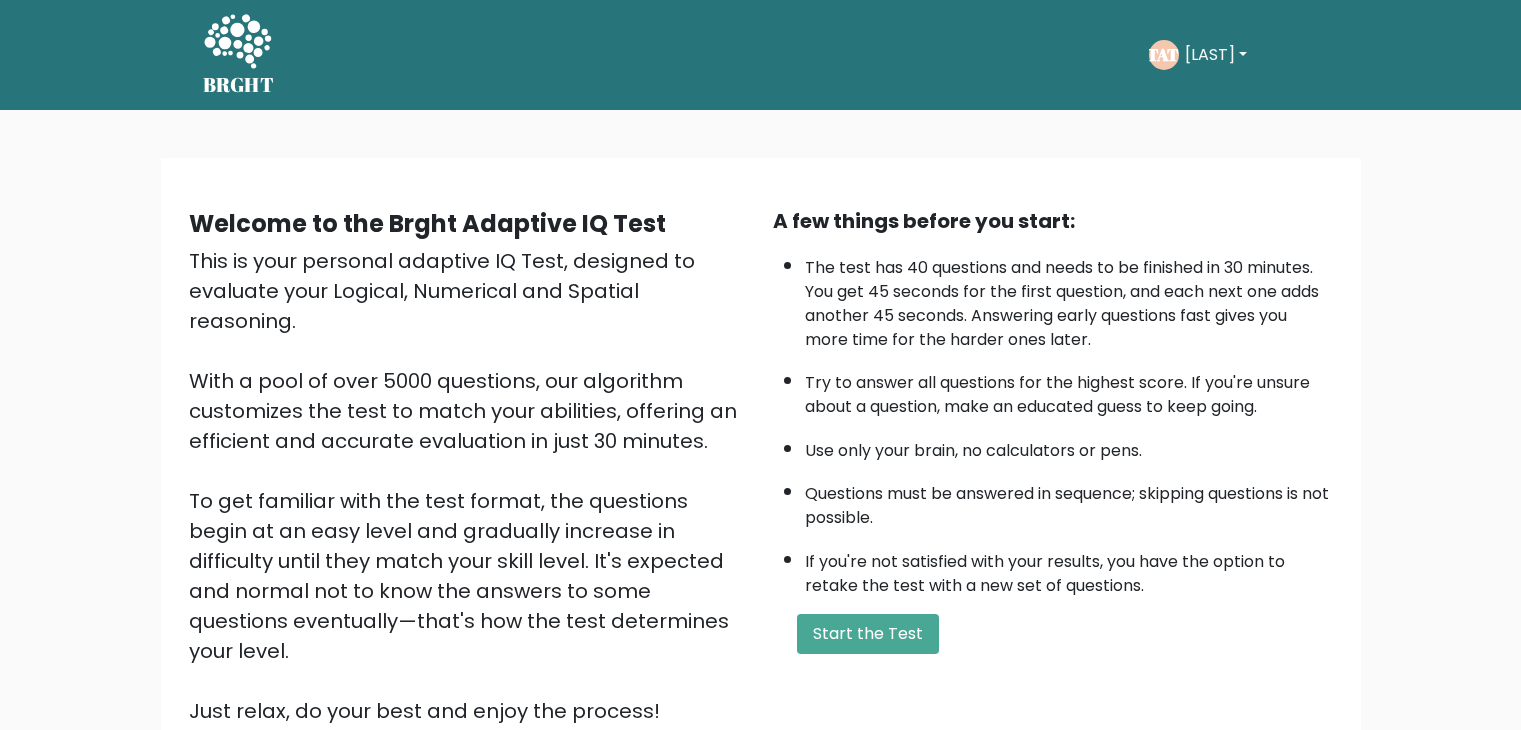 scroll, scrollTop: 0, scrollLeft: 0, axis: both 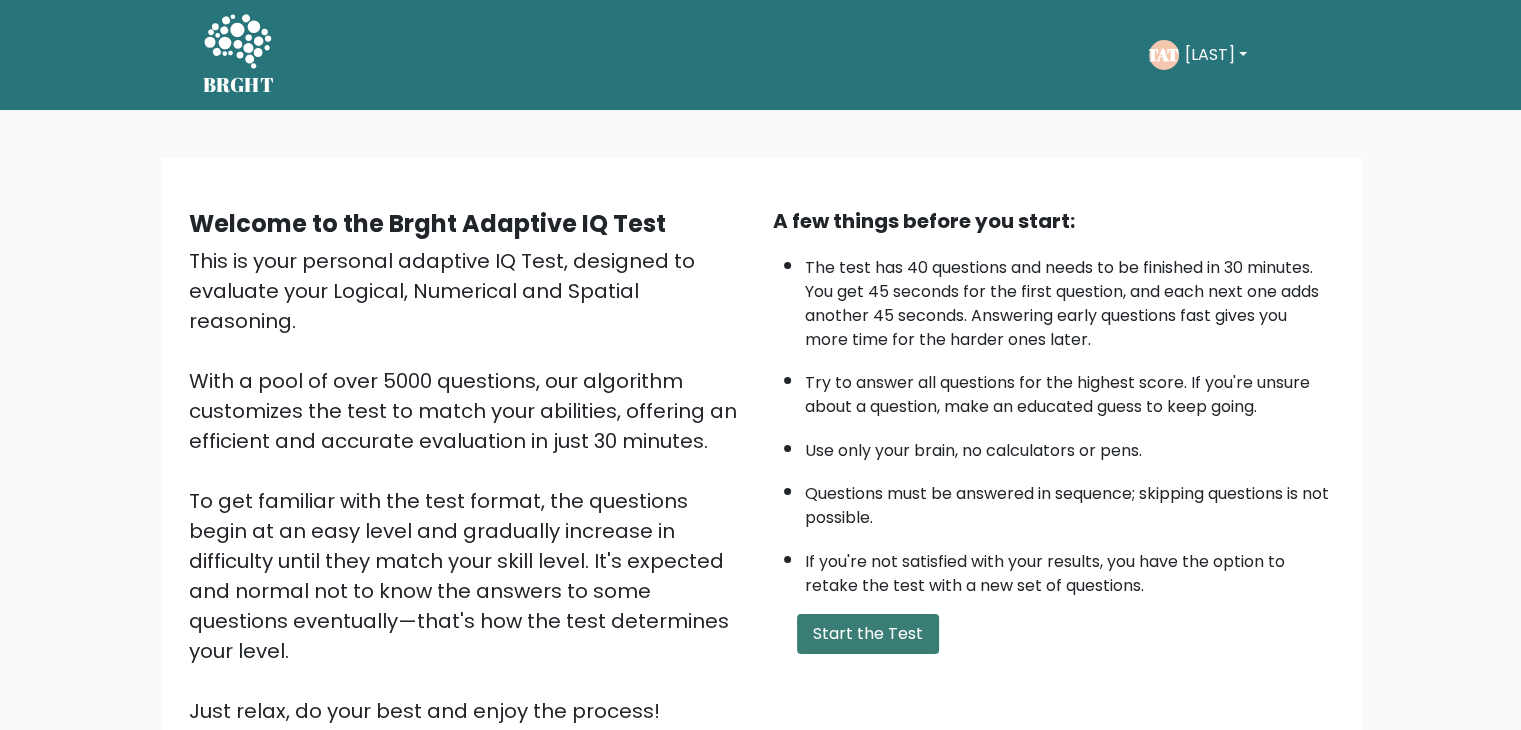click on "Start the Test" at bounding box center [868, 634] 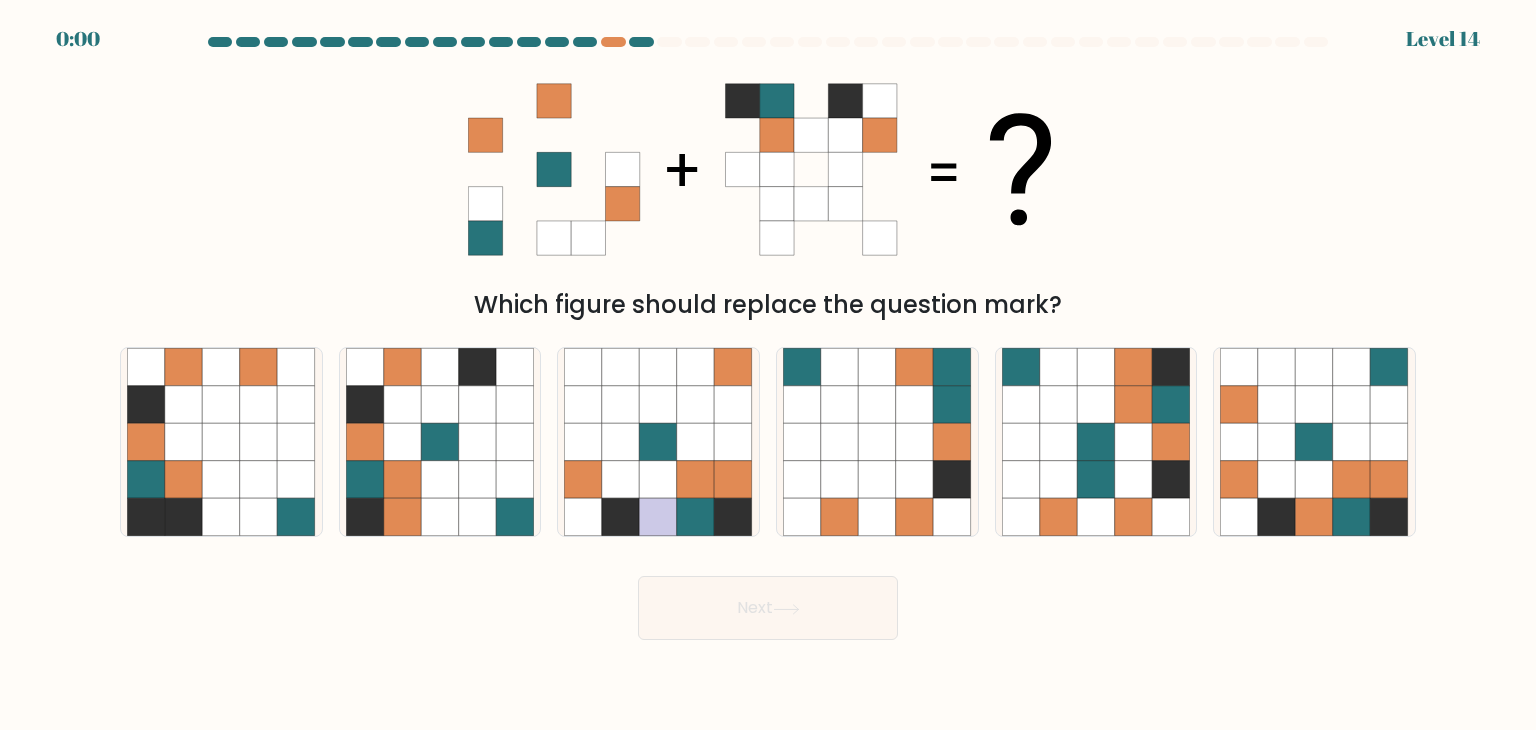 scroll, scrollTop: 0, scrollLeft: 0, axis: both 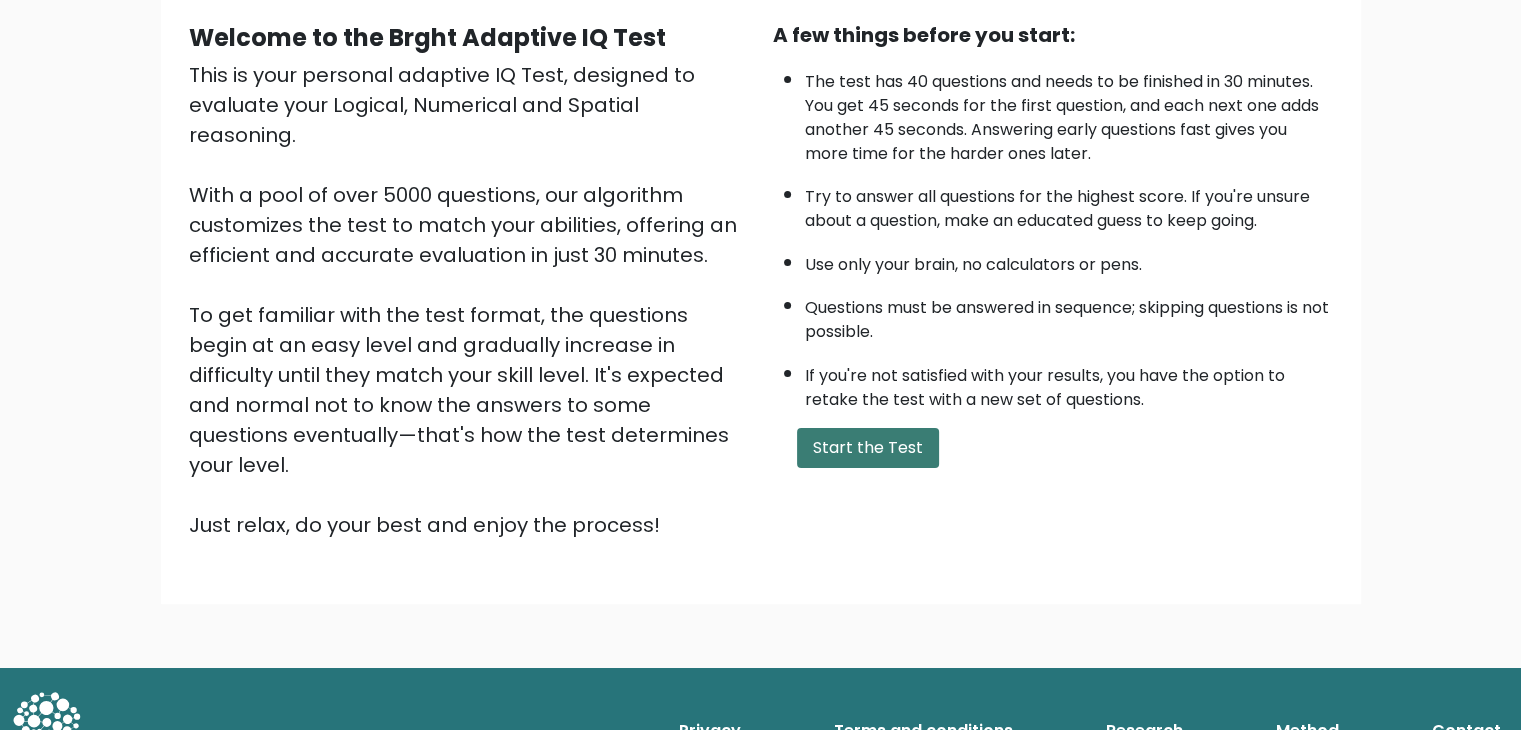 click on "Start the Test" at bounding box center (868, 448) 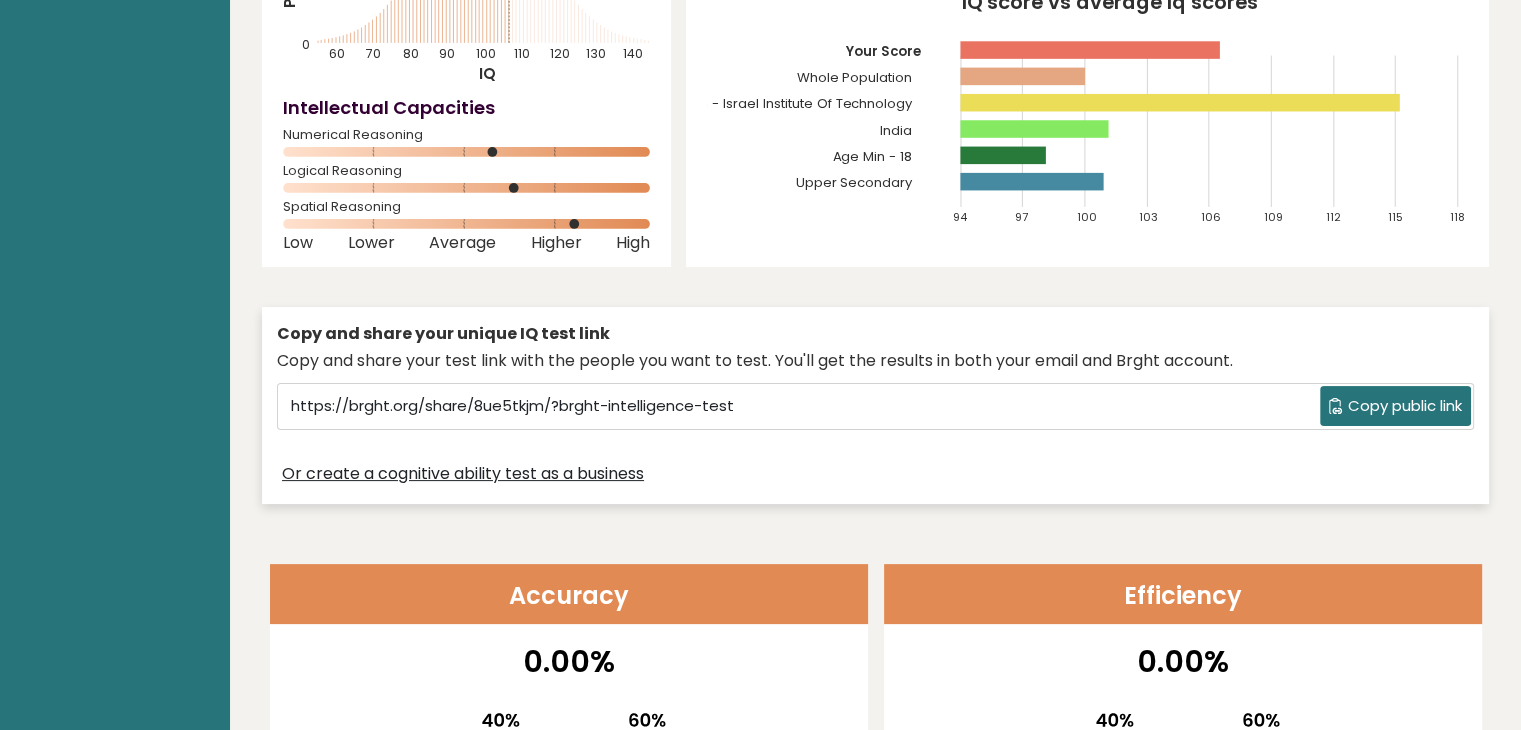 scroll, scrollTop: 0, scrollLeft: 0, axis: both 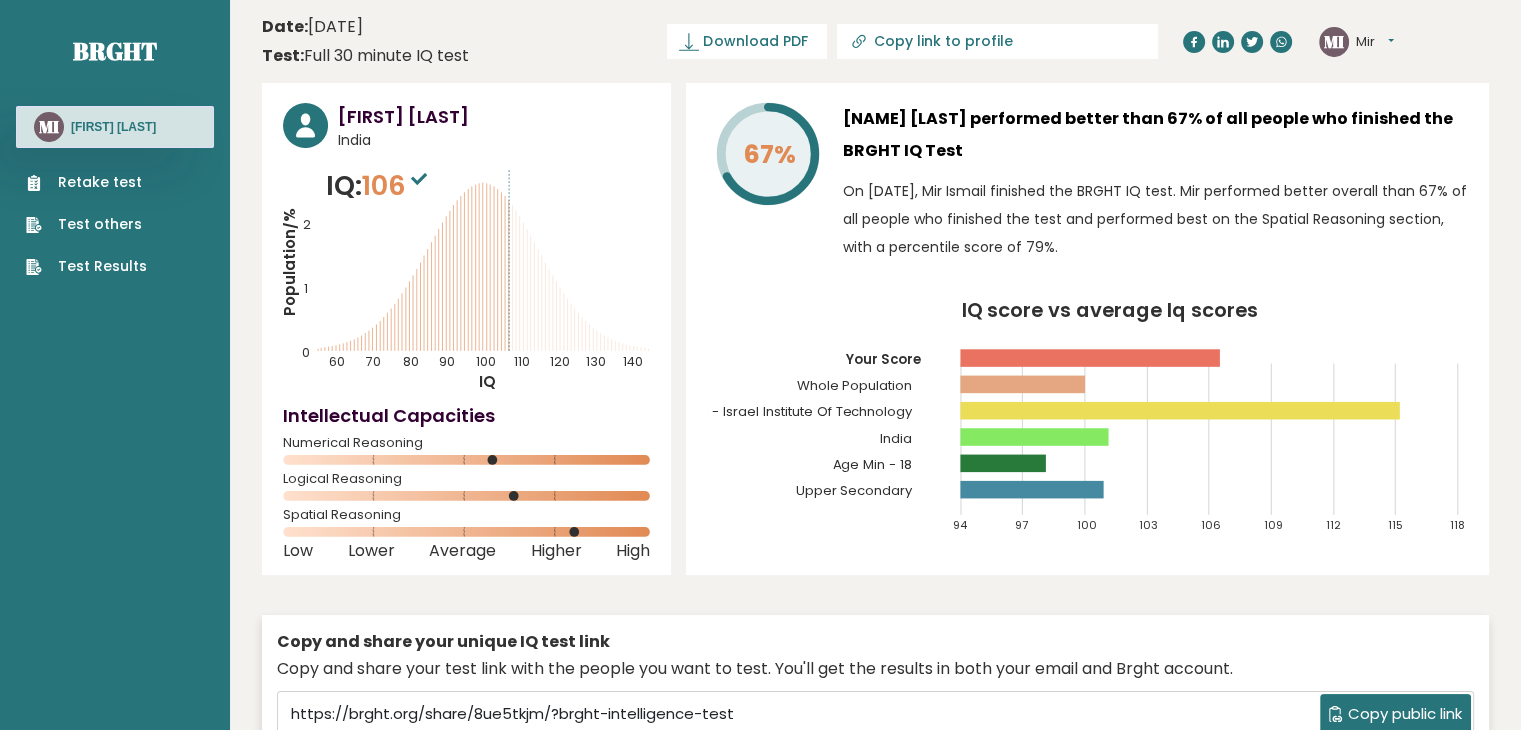 click on "Retake test" at bounding box center [86, 182] 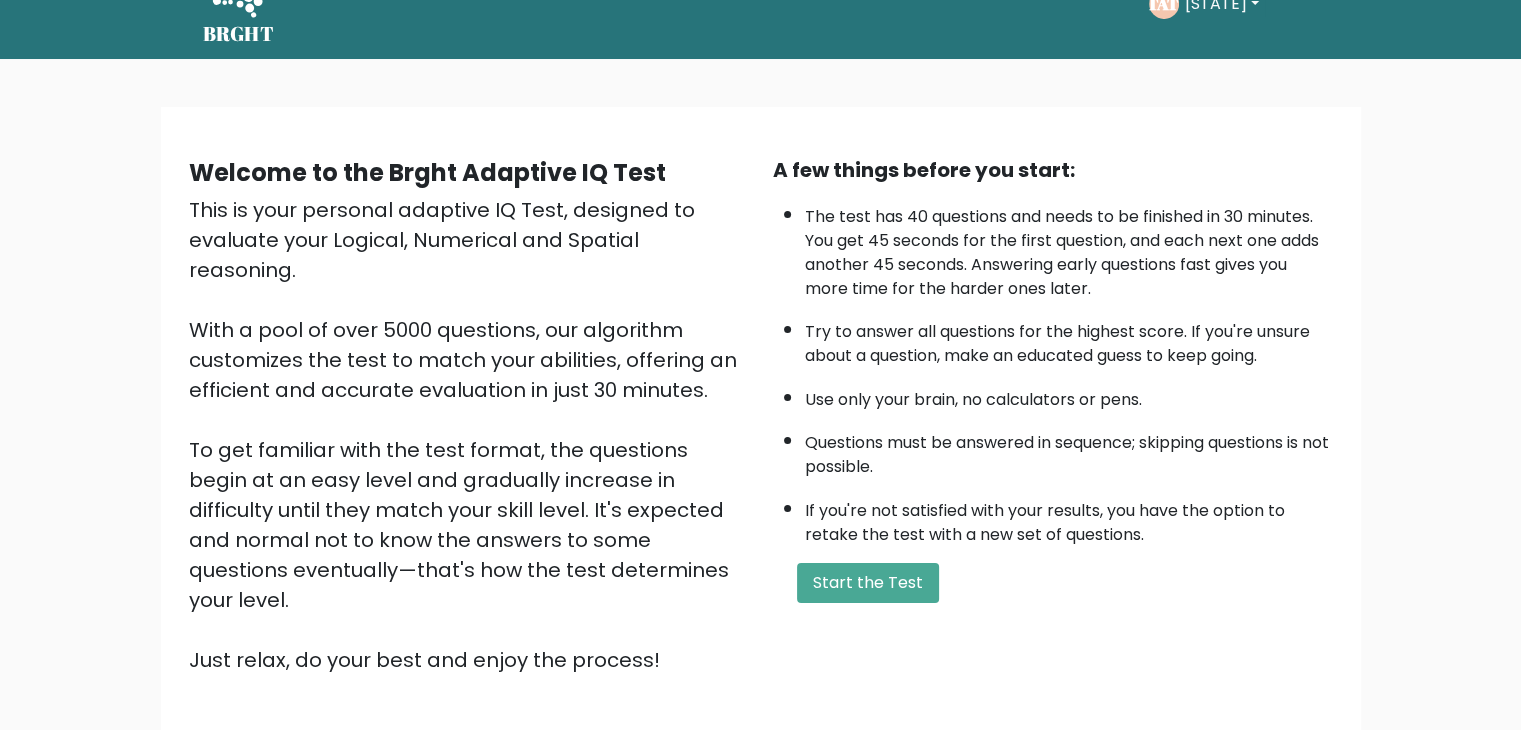 scroll, scrollTop: 52, scrollLeft: 0, axis: vertical 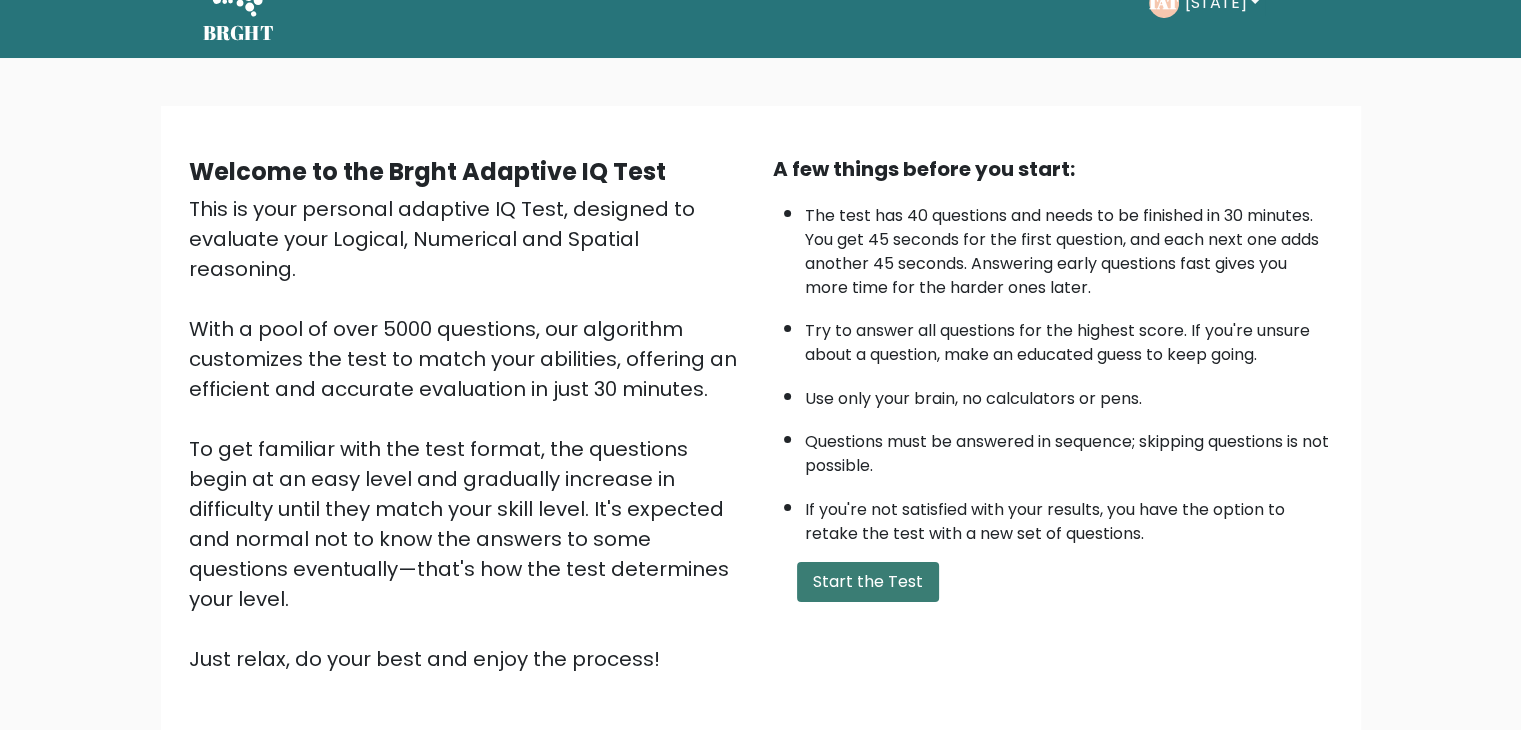 click on "Start the Test" at bounding box center [868, 582] 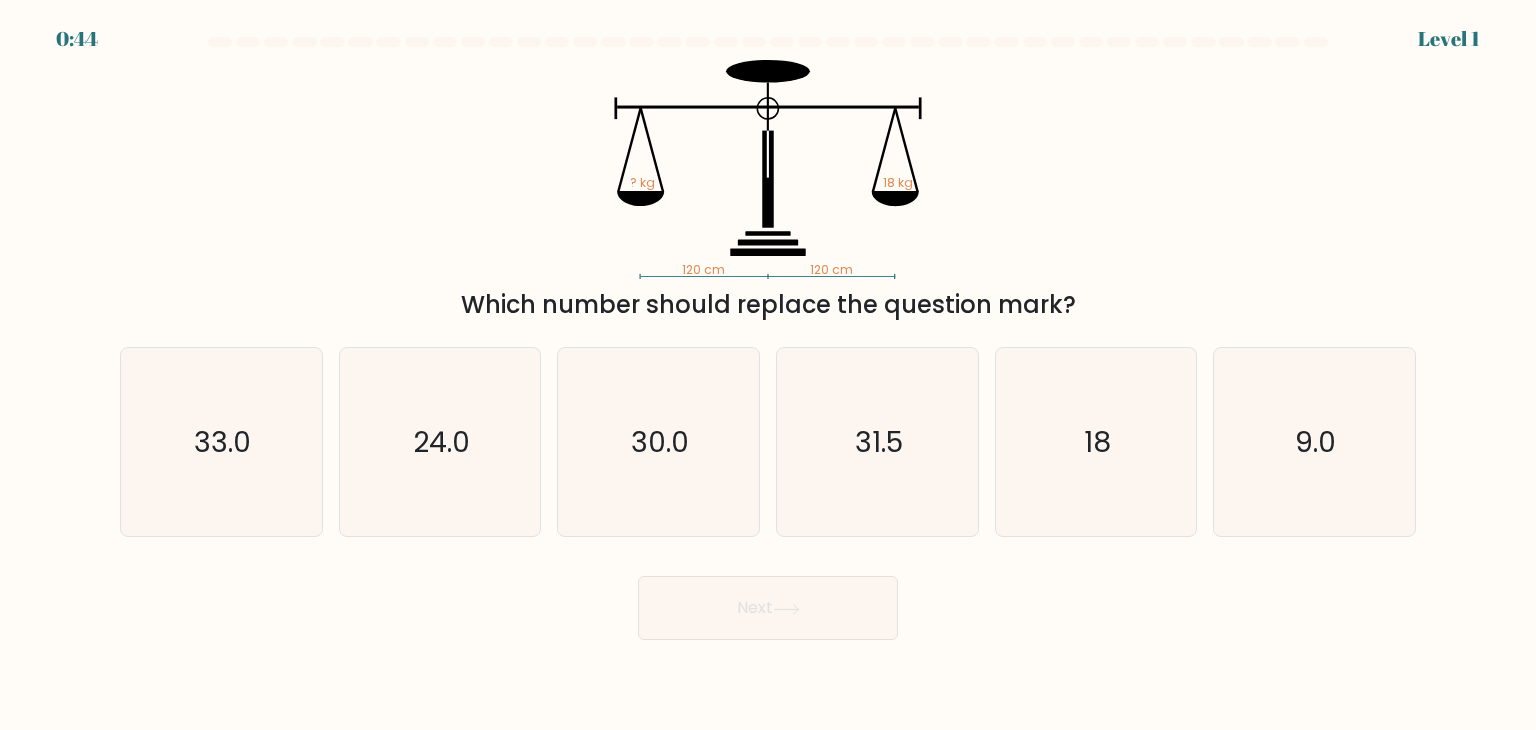 scroll, scrollTop: 0, scrollLeft: 0, axis: both 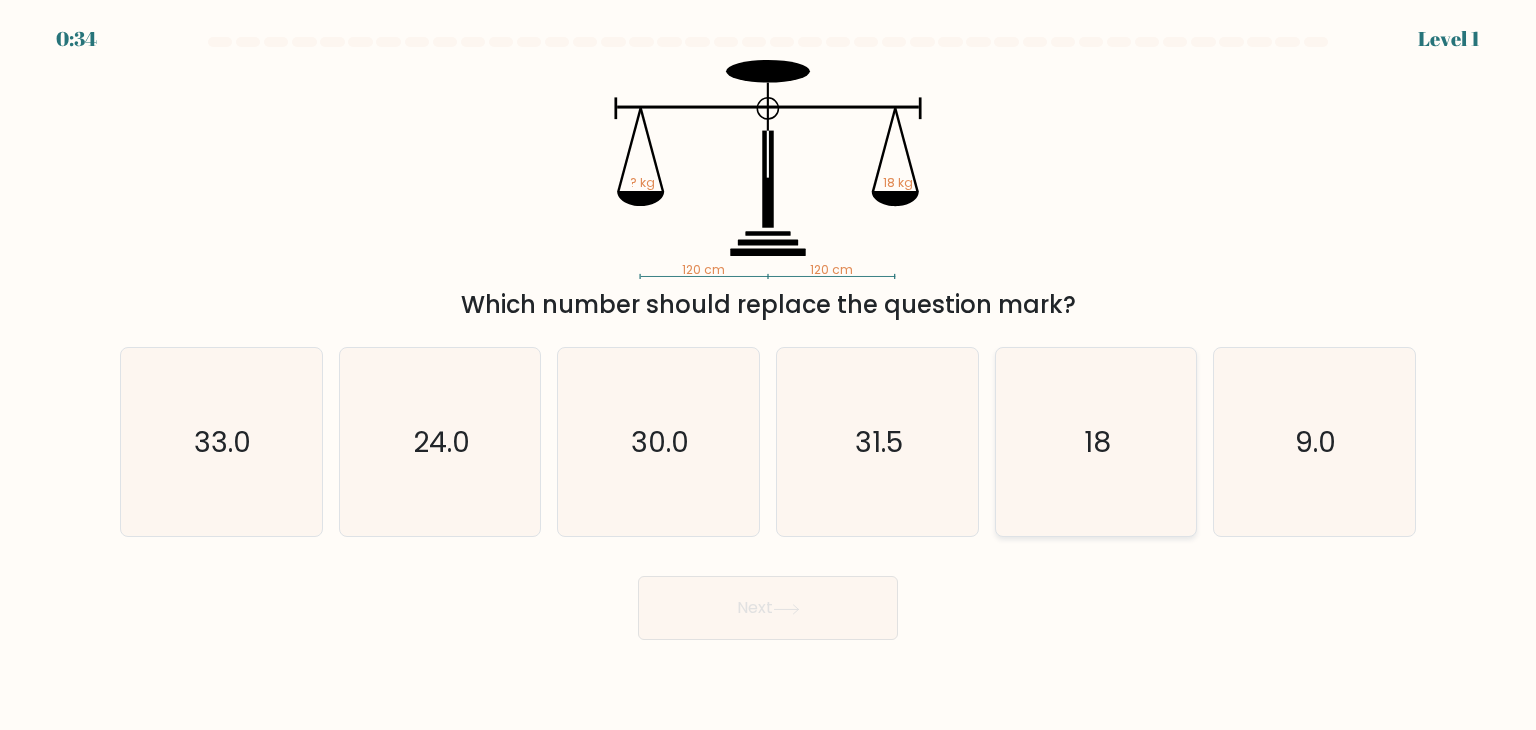 click on "18" at bounding box center (1096, 442) 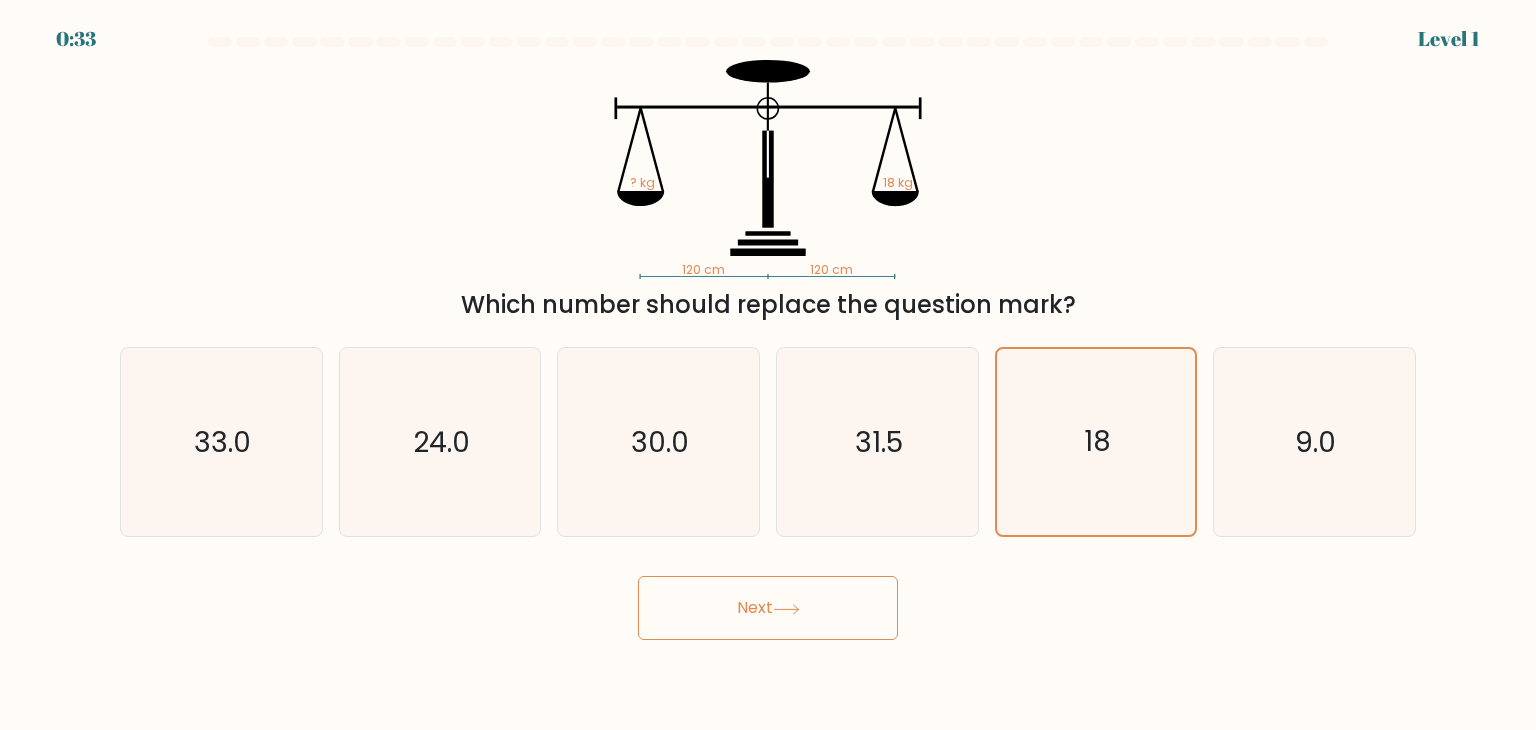 click on "Next" at bounding box center [768, 608] 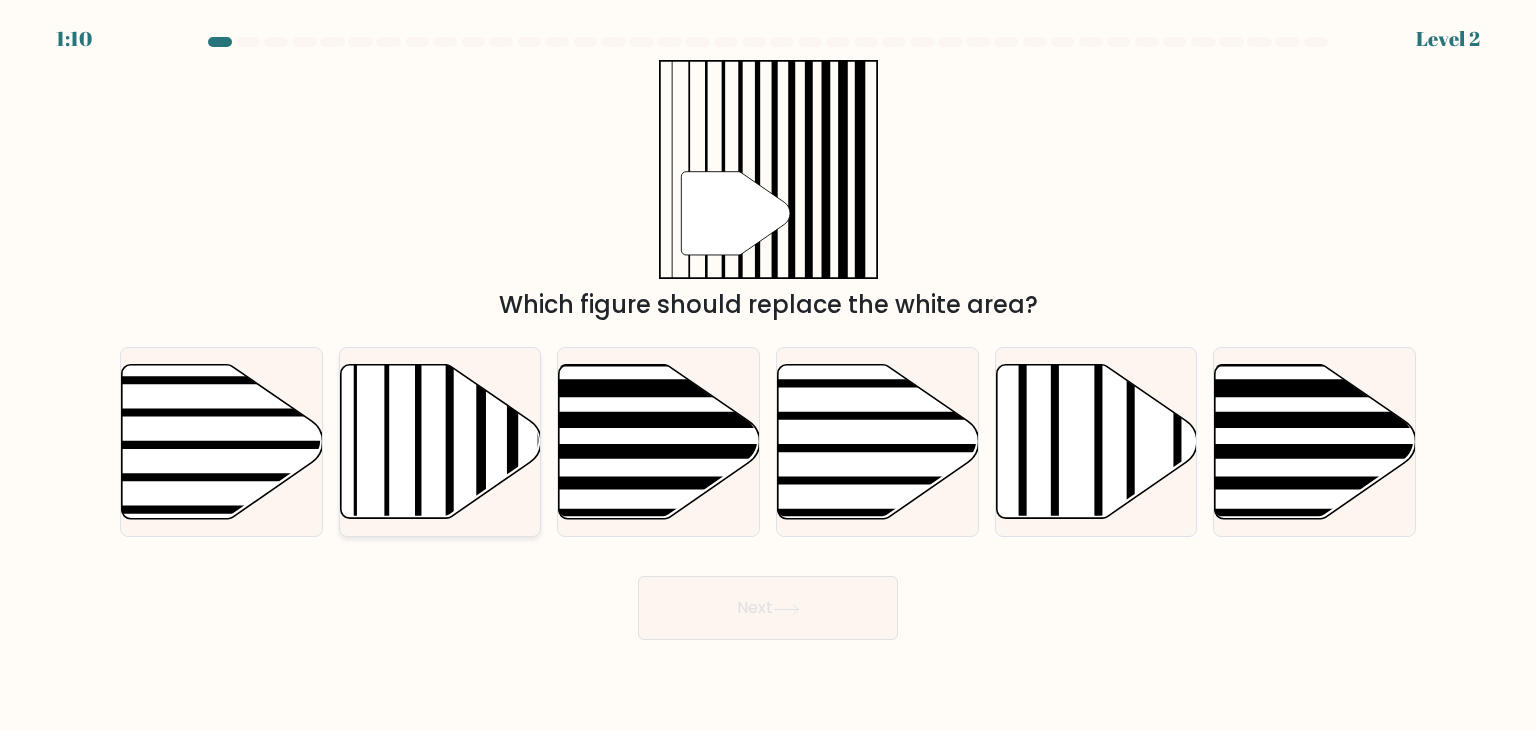 click at bounding box center (440, 442) 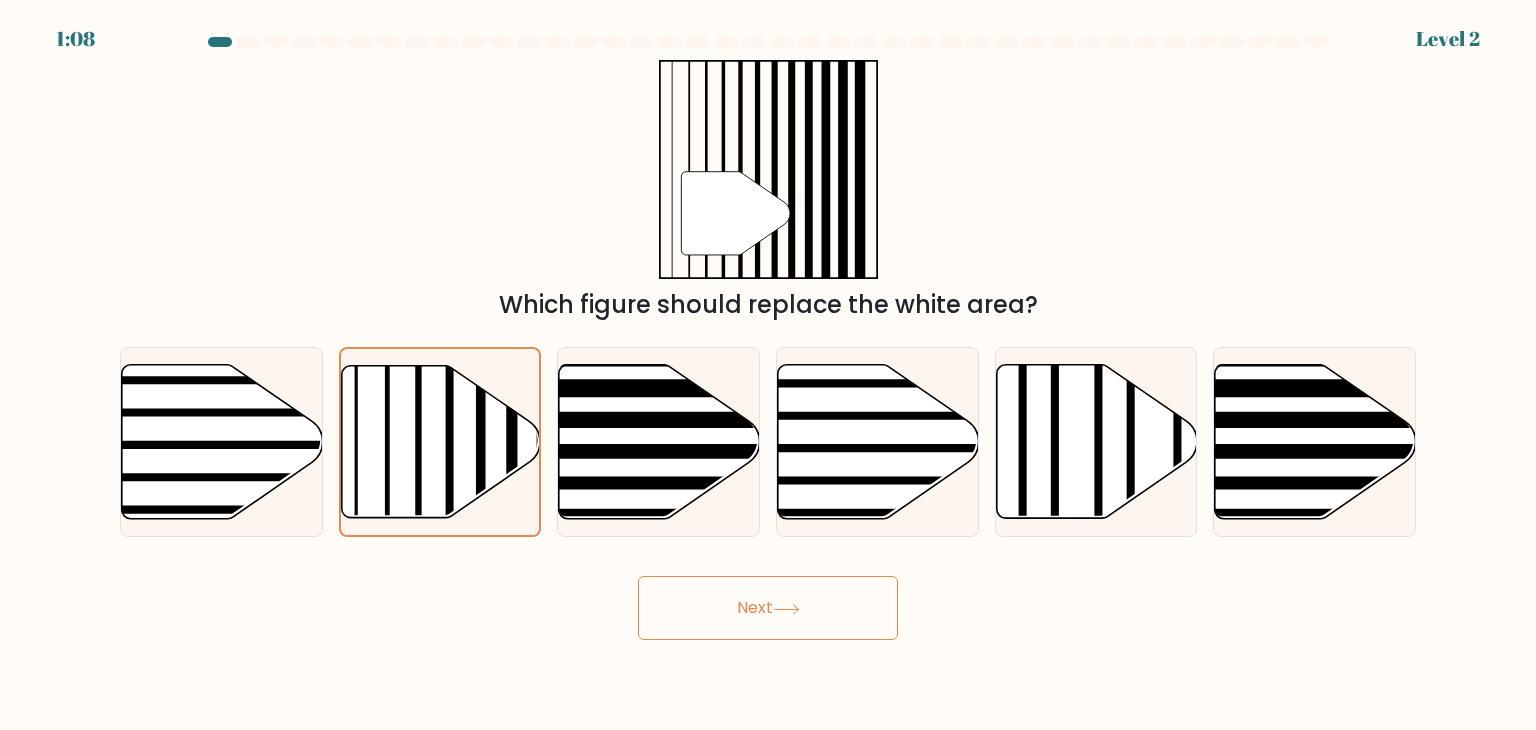 click on "Next" at bounding box center [768, 608] 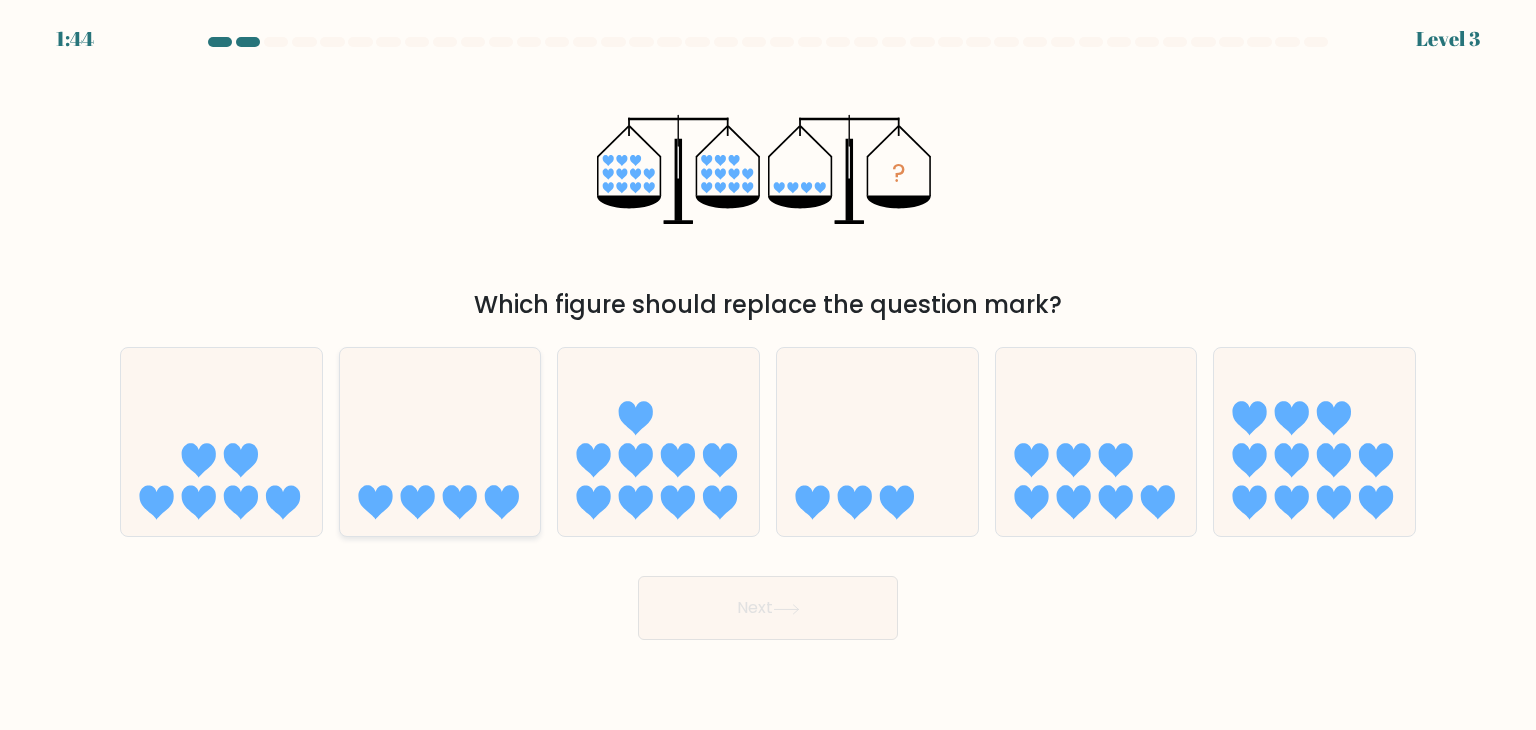 click at bounding box center [440, 442] 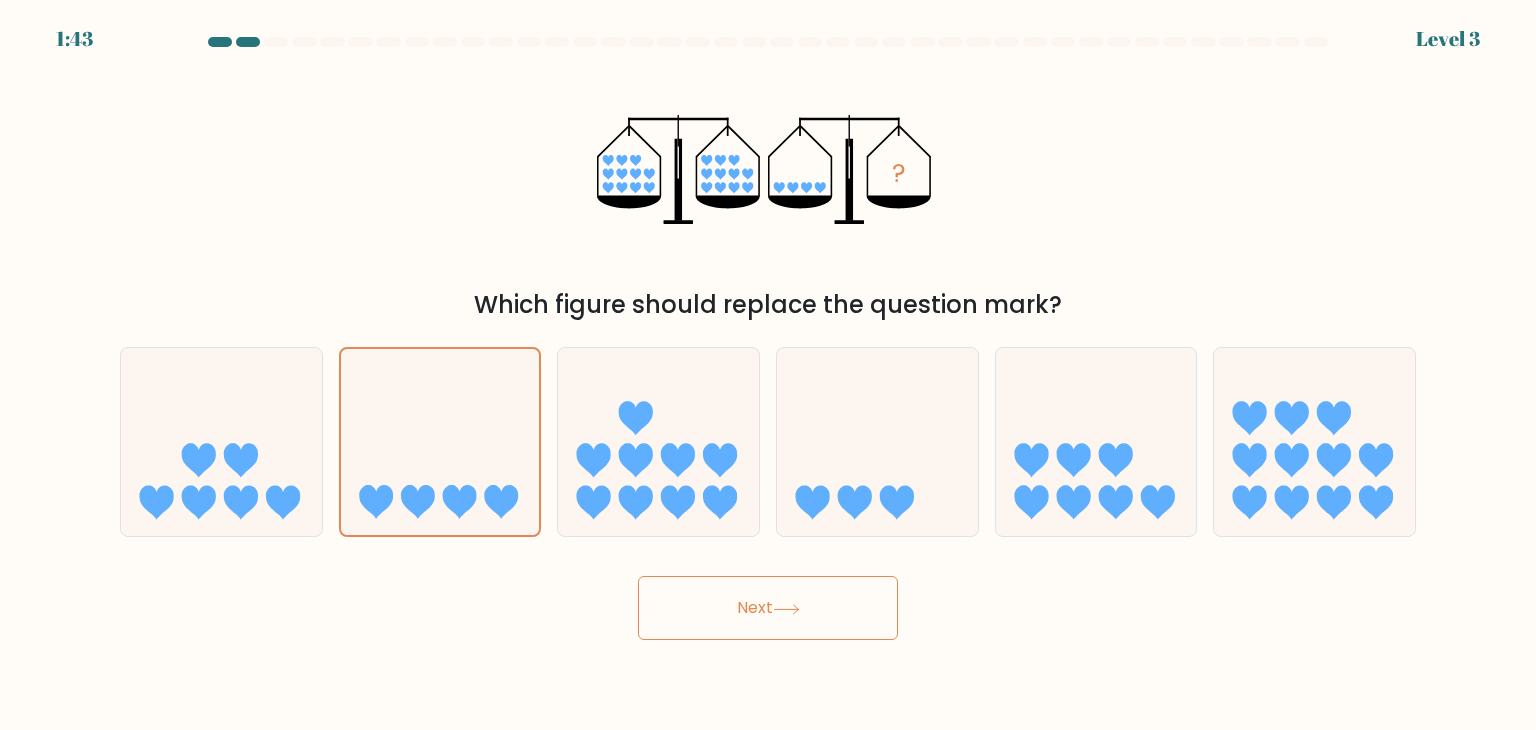 click on "Next" at bounding box center (768, 608) 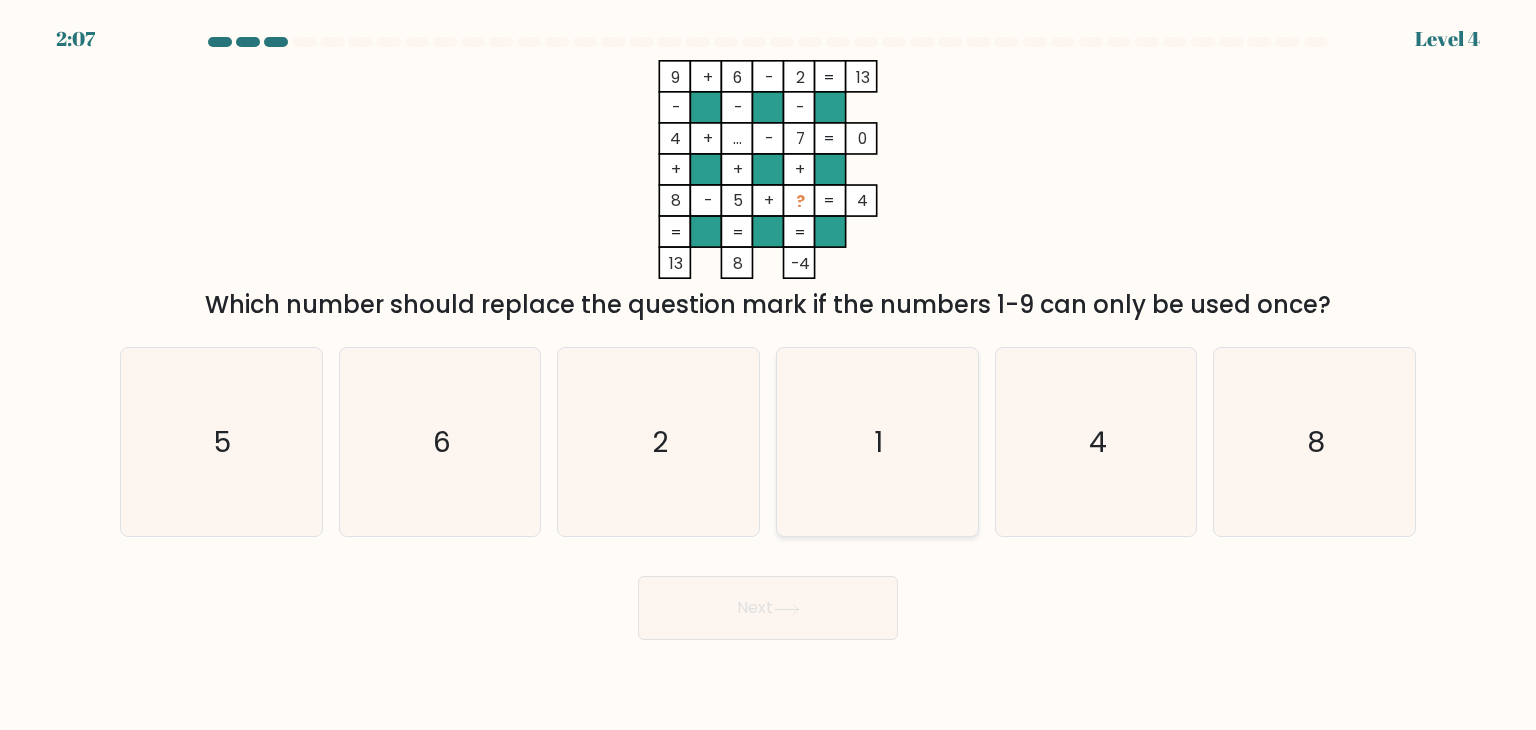 click on "1" at bounding box center [877, 442] 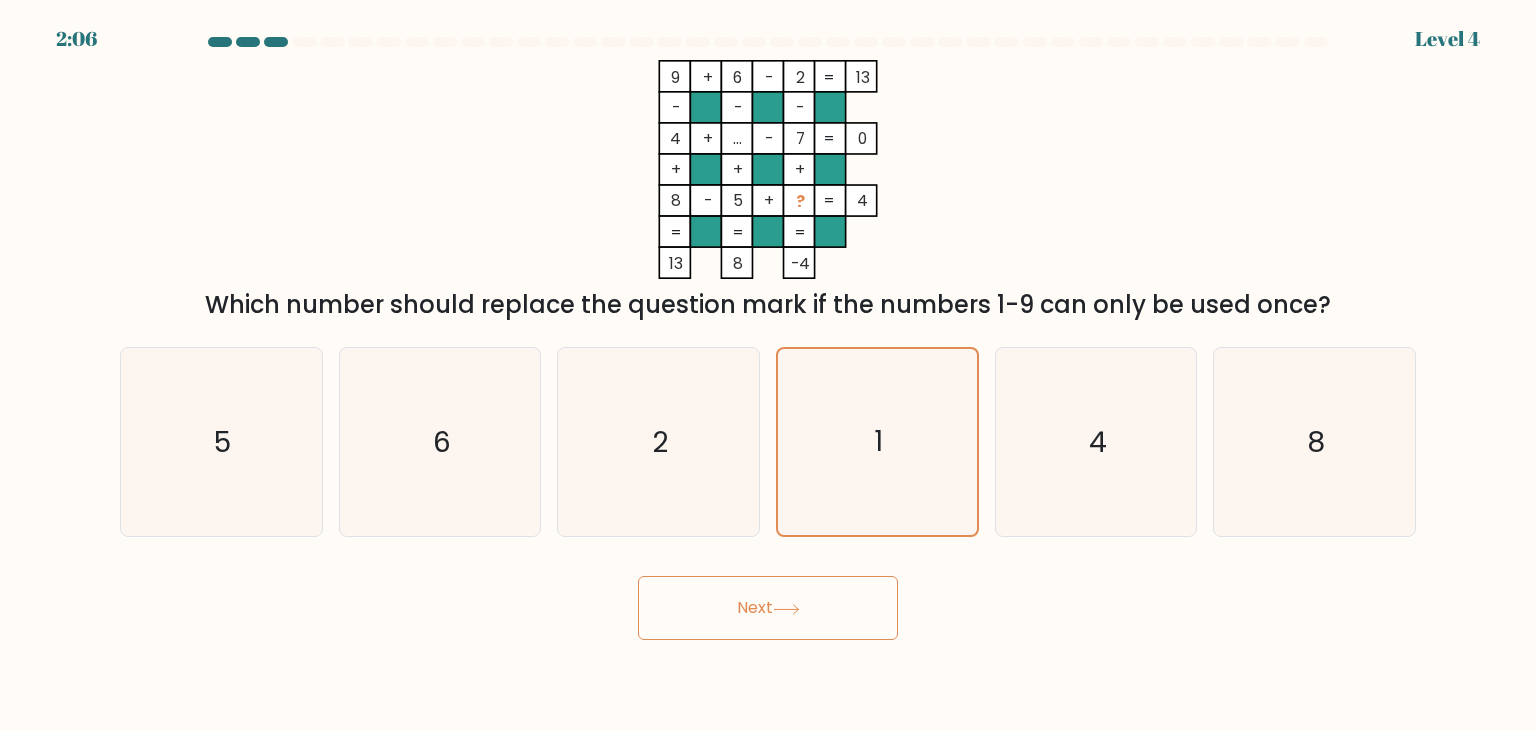 click on "Next" at bounding box center (768, 608) 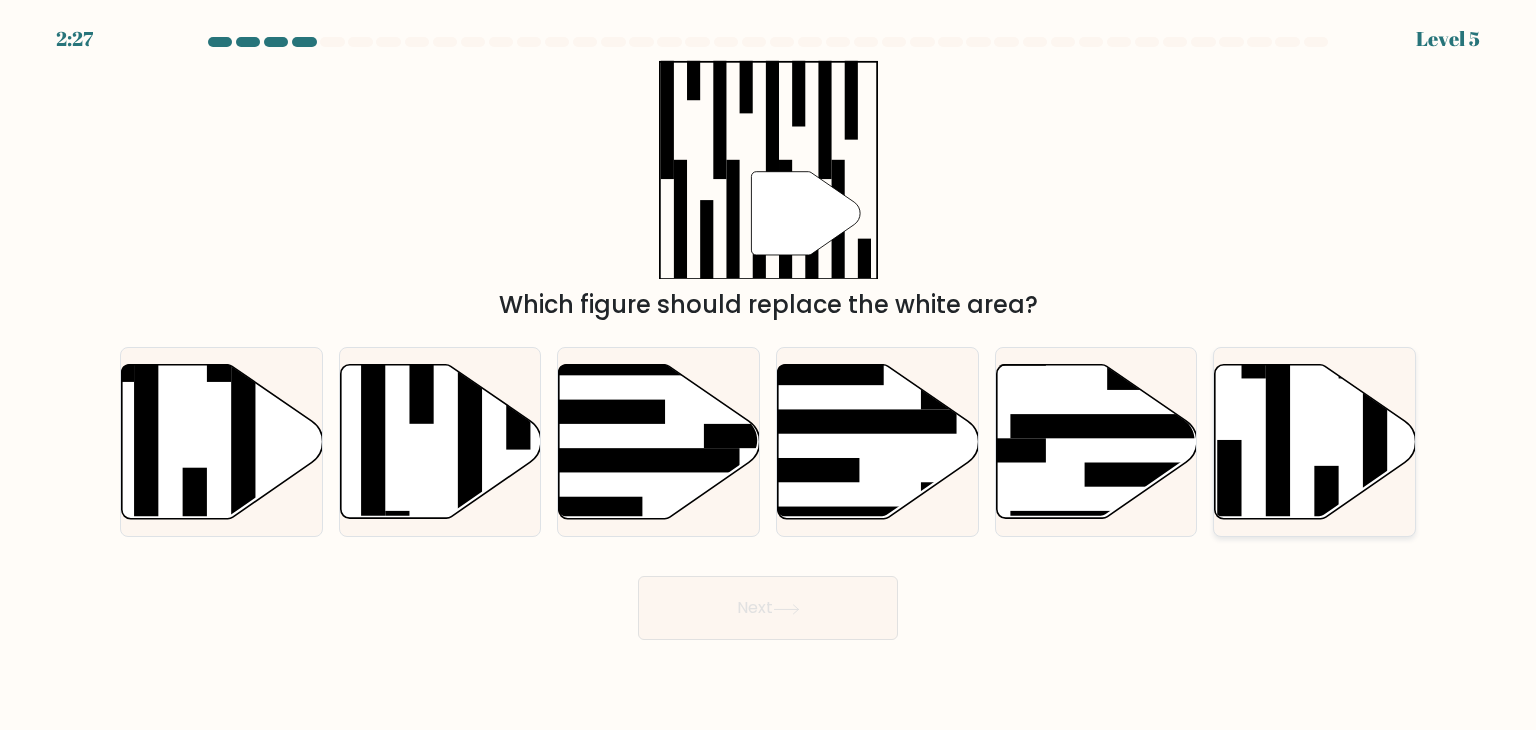 click at bounding box center (1315, 442) 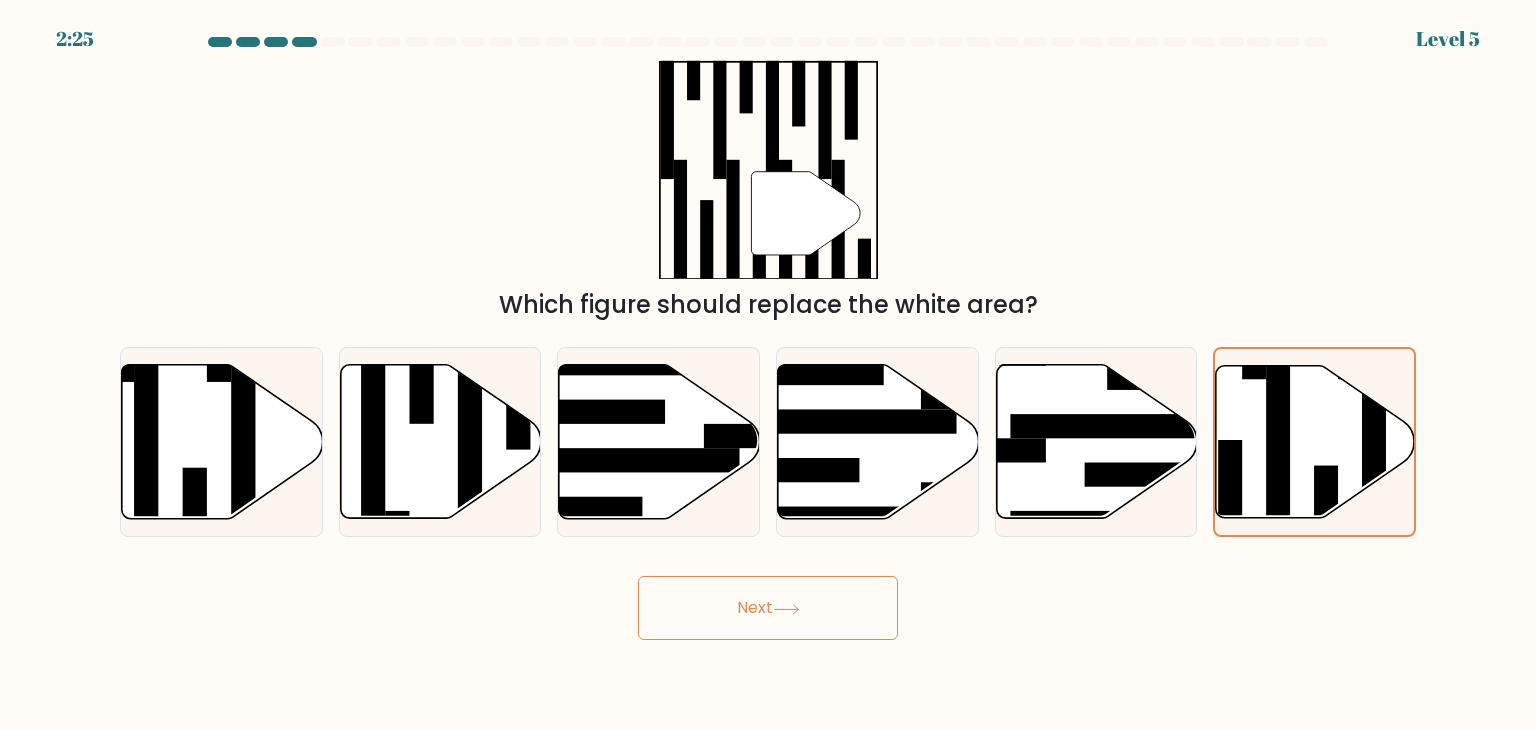 click on "Next" at bounding box center (768, 608) 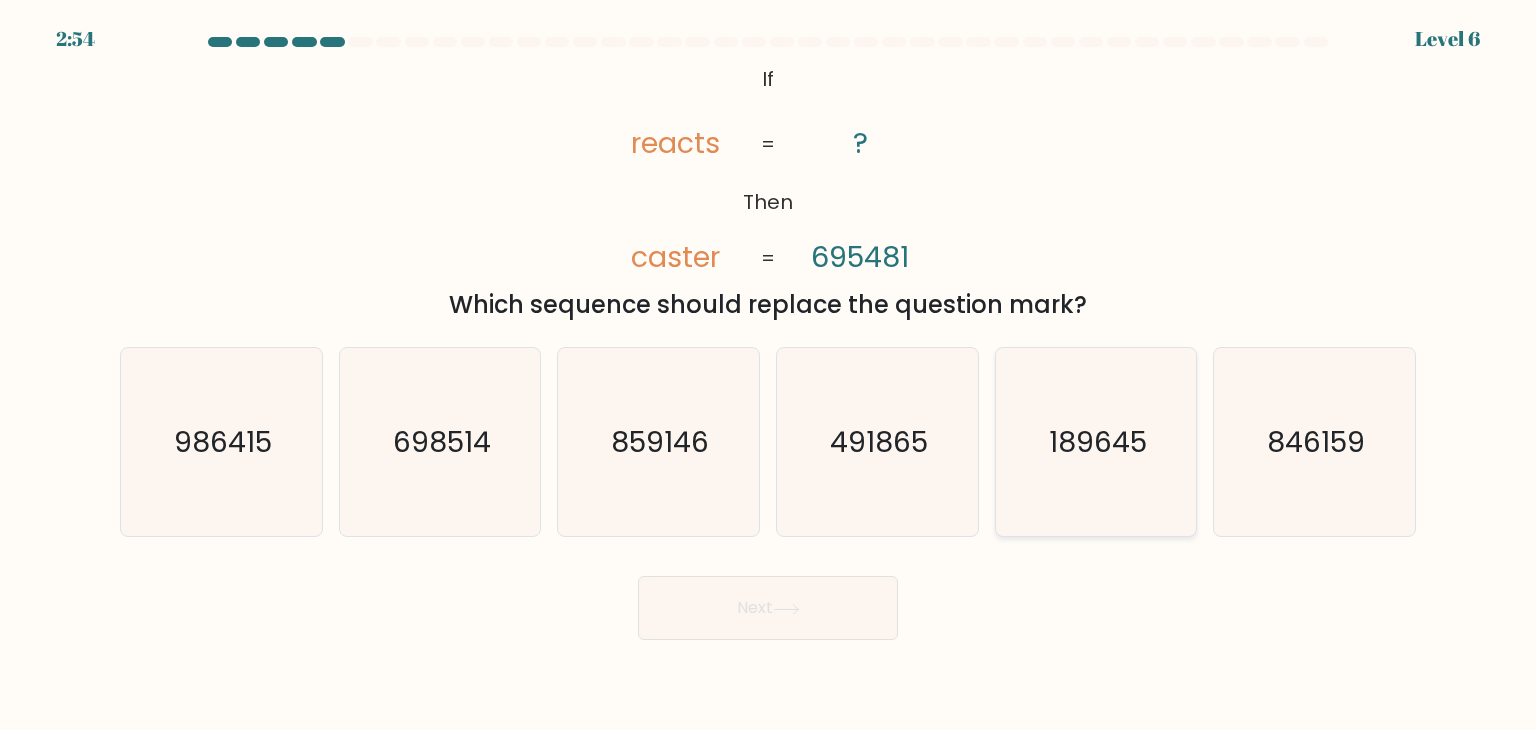 click on "189645" at bounding box center (1096, 442) 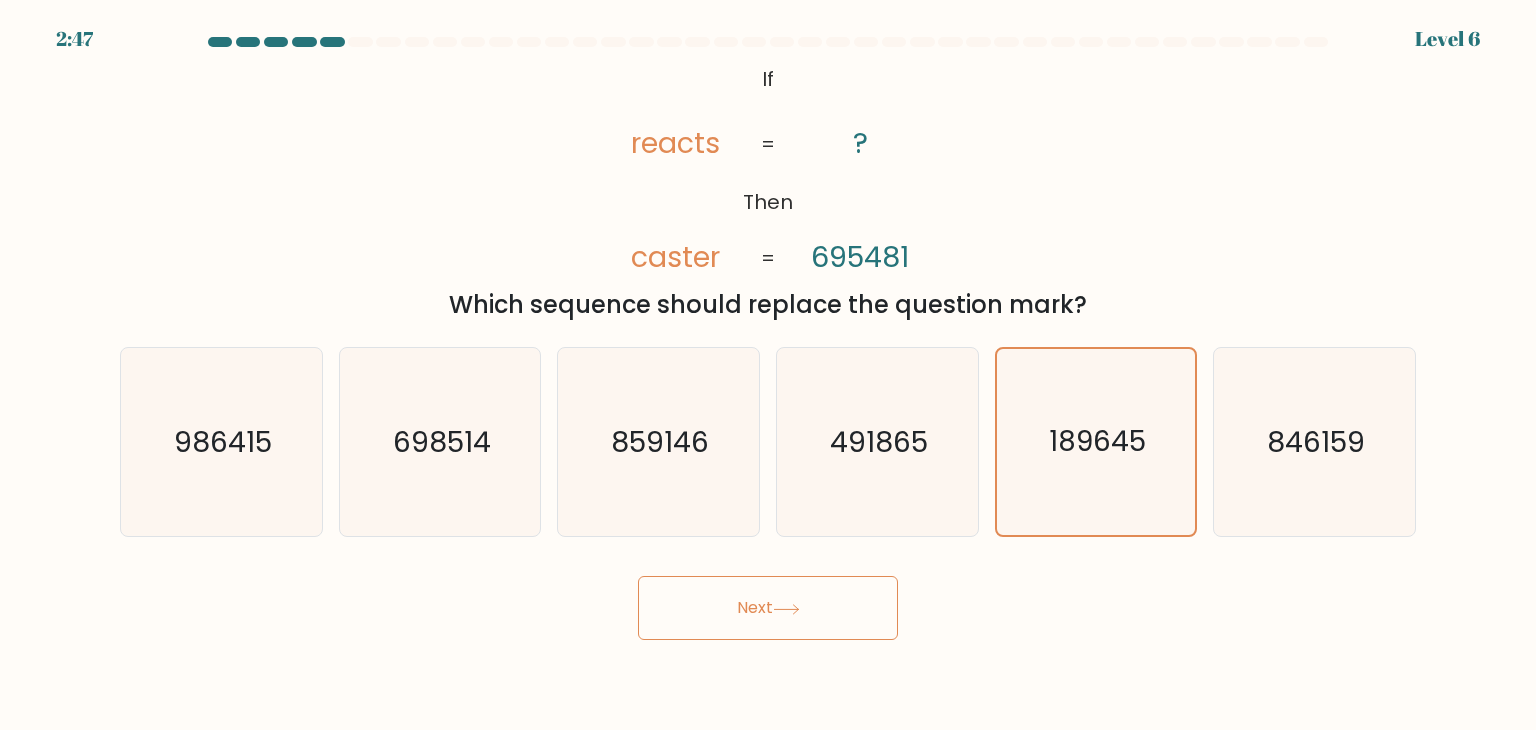 click on "Next" at bounding box center [768, 608] 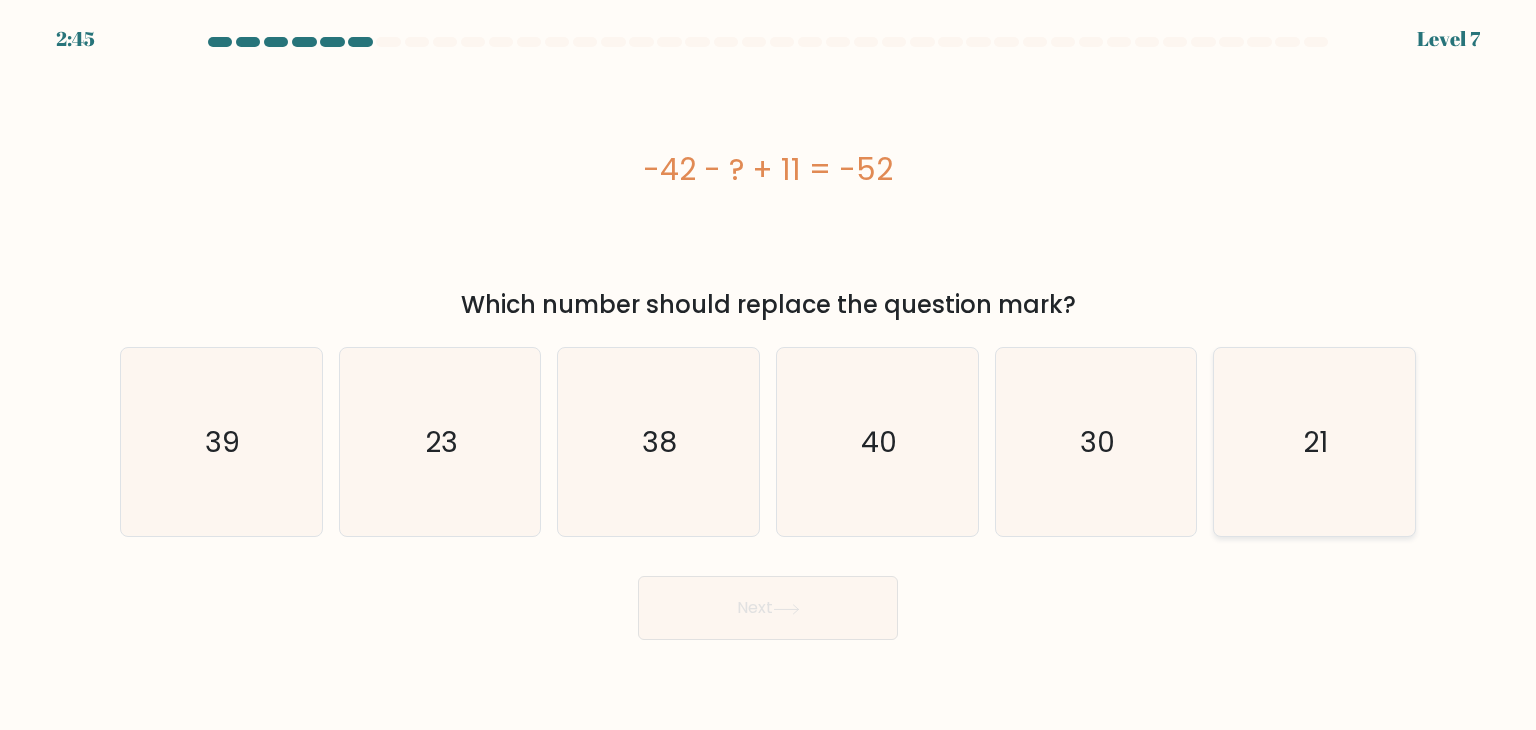 click on "21" at bounding box center [1314, 442] 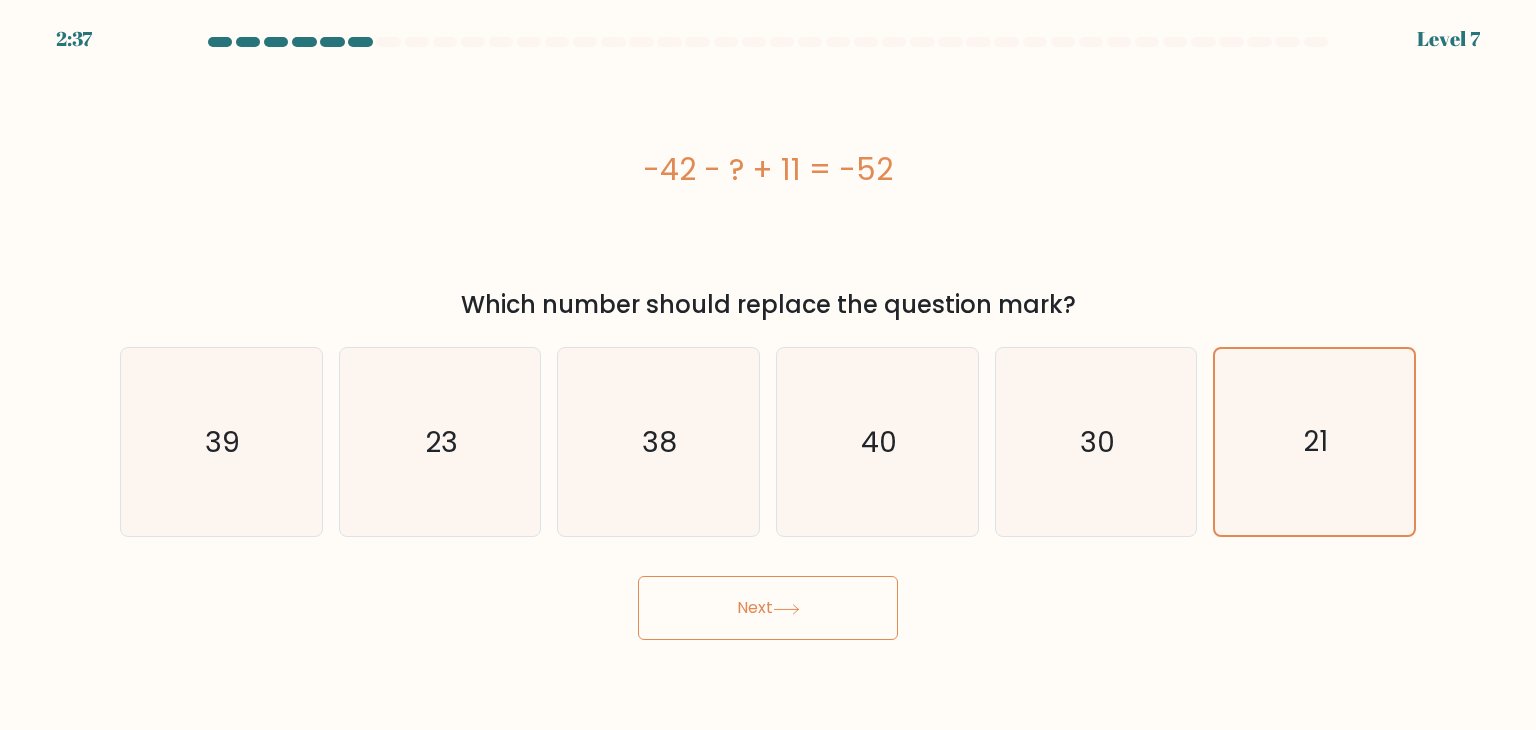click on "Next" at bounding box center (768, 608) 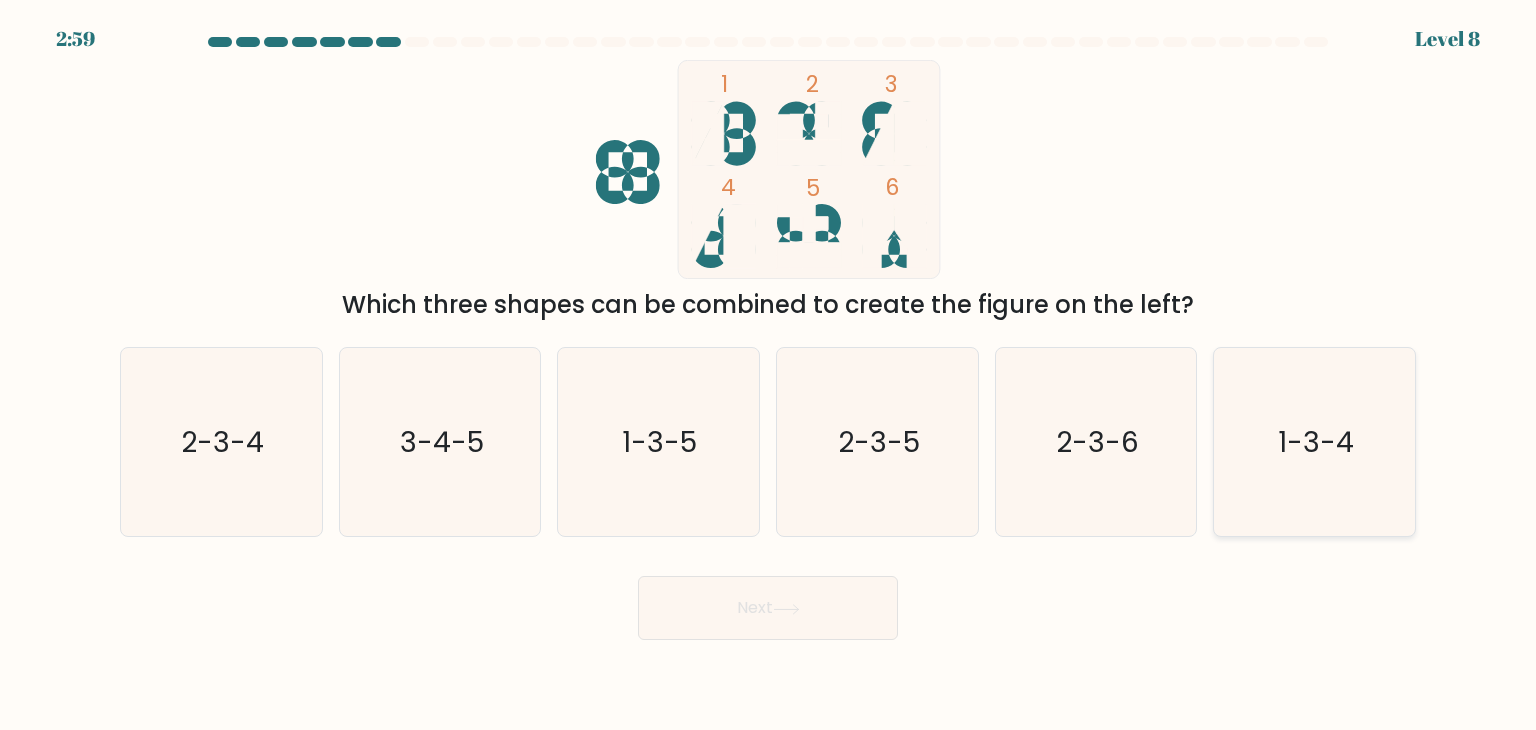 click on "1-3-4" at bounding box center (1314, 442) 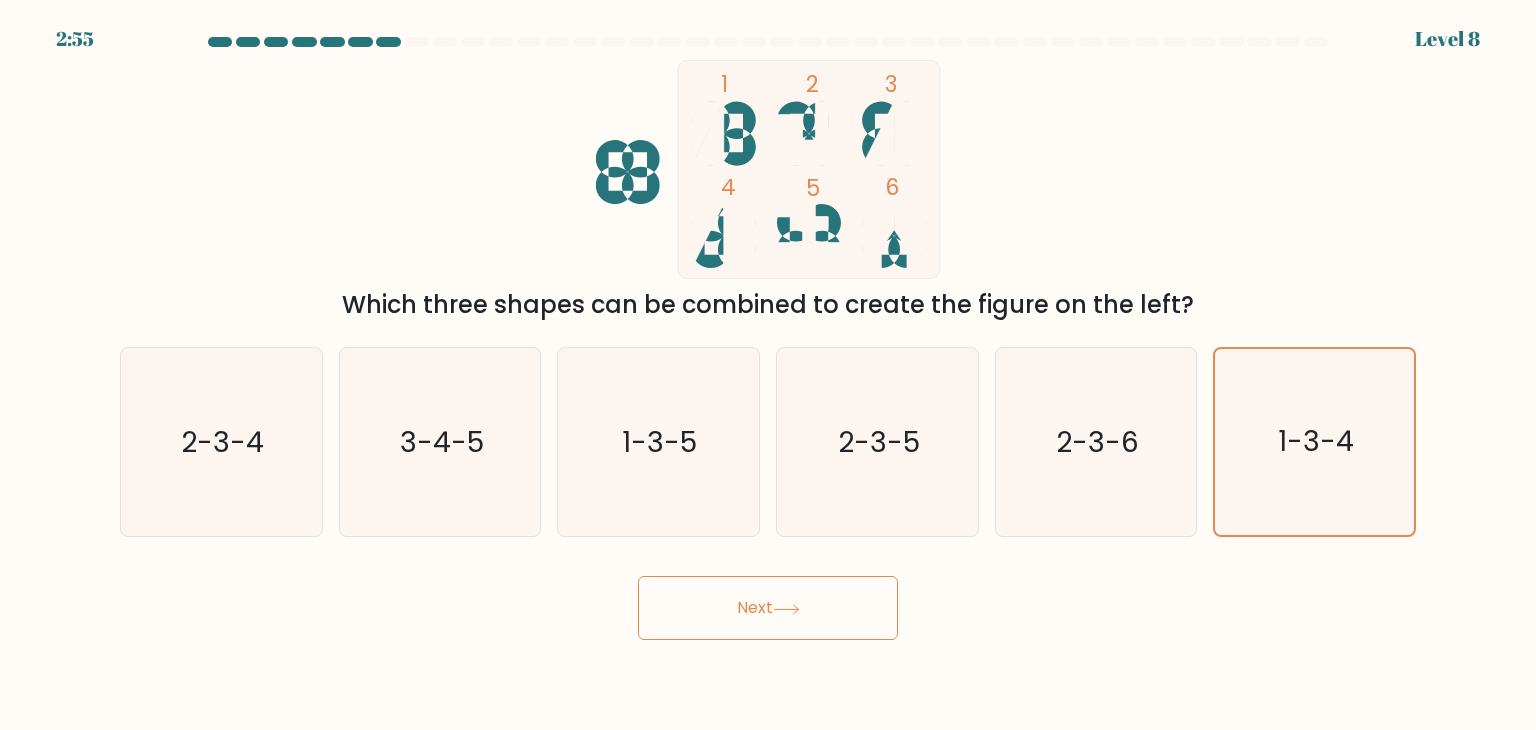 click on "Next" at bounding box center [768, 608] 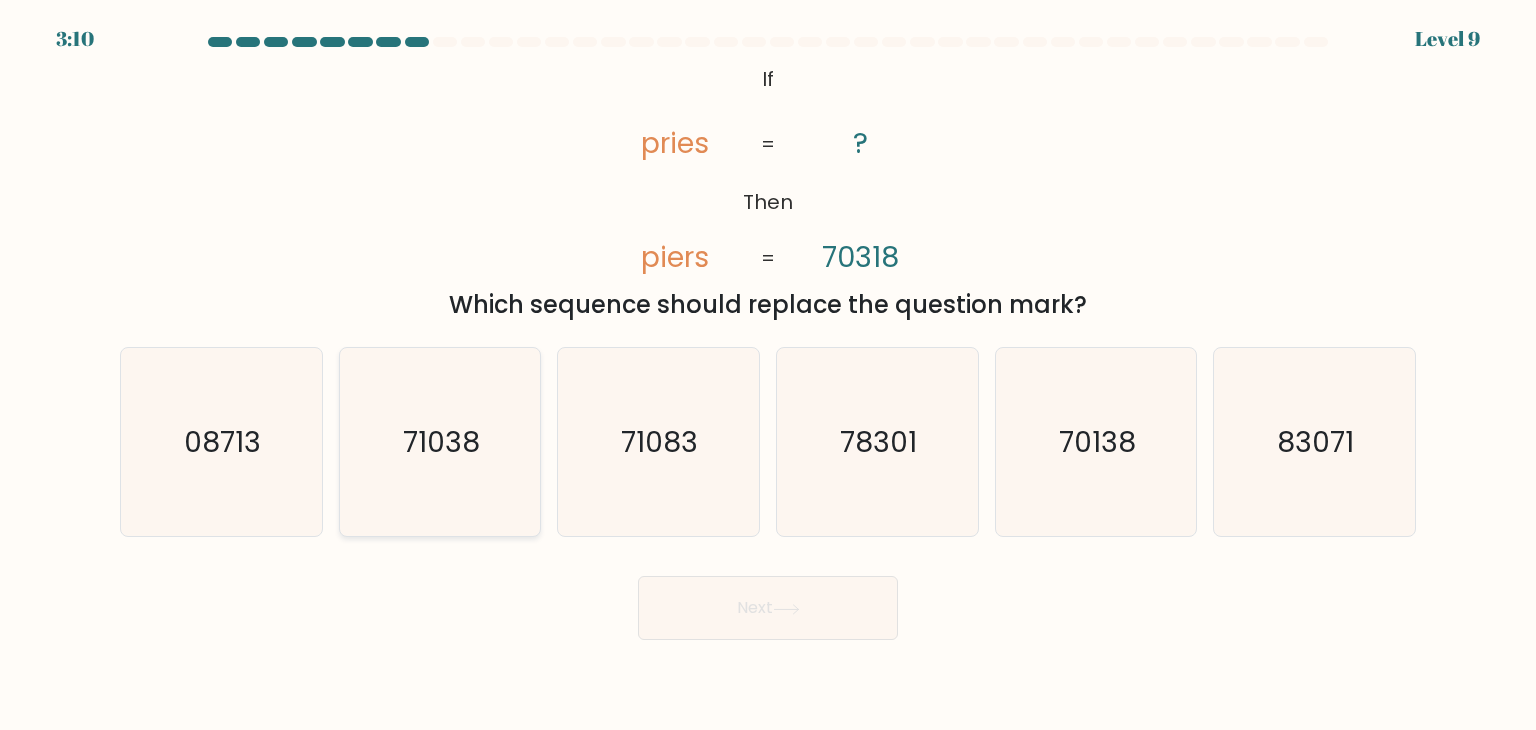 click on "71038" at bounding box center (440, 442) 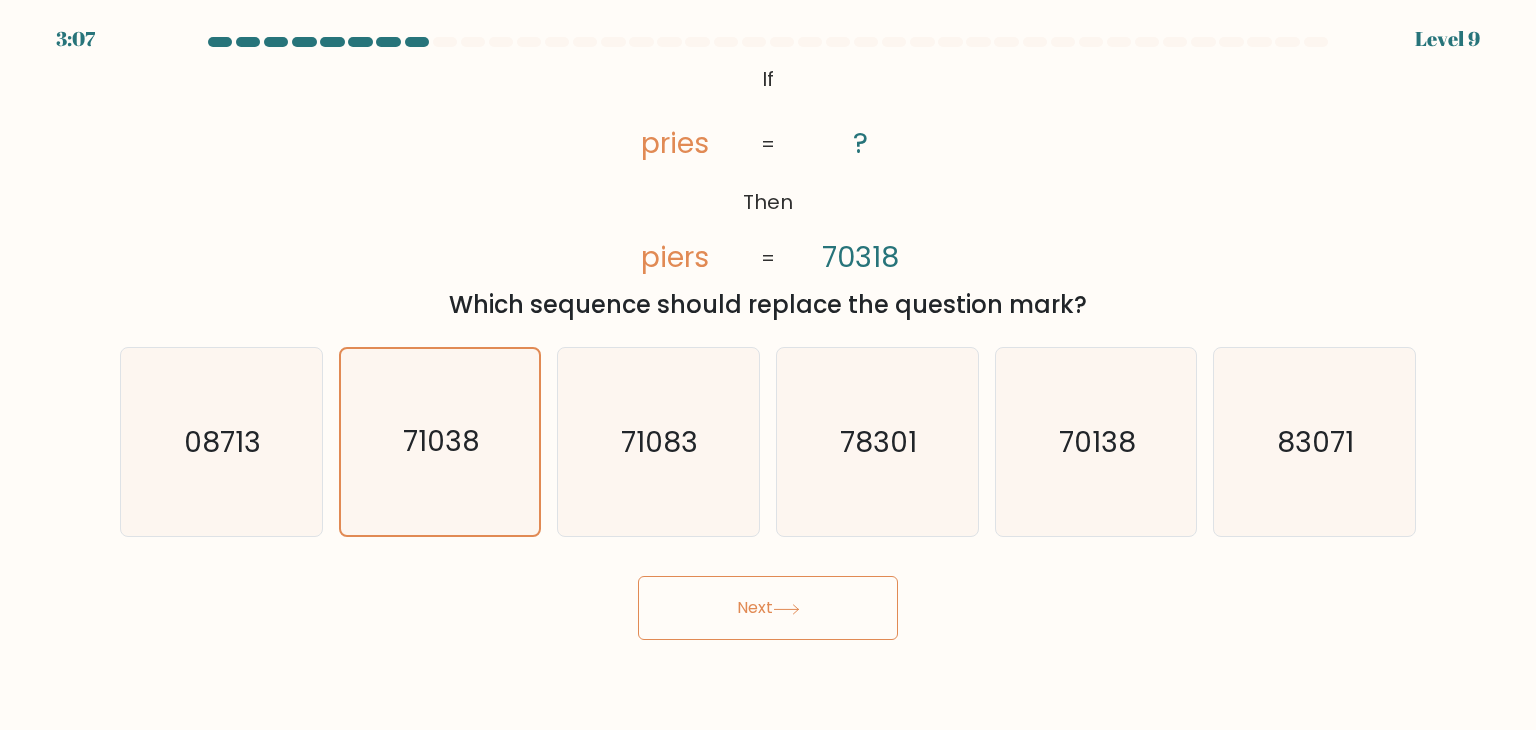 click on "Next" at bounding box center [768, 608] 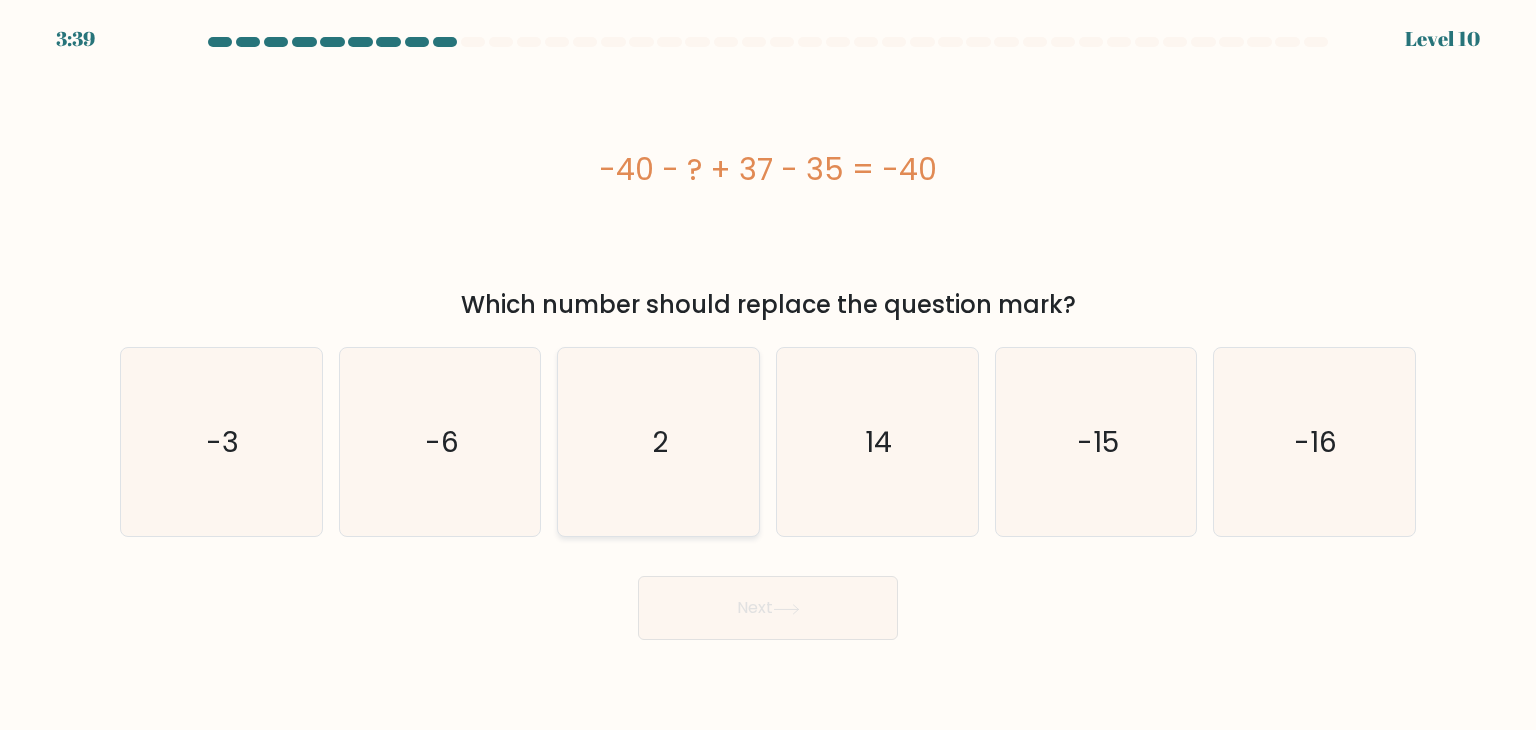 click on "2" at bounding box center (658, 442) 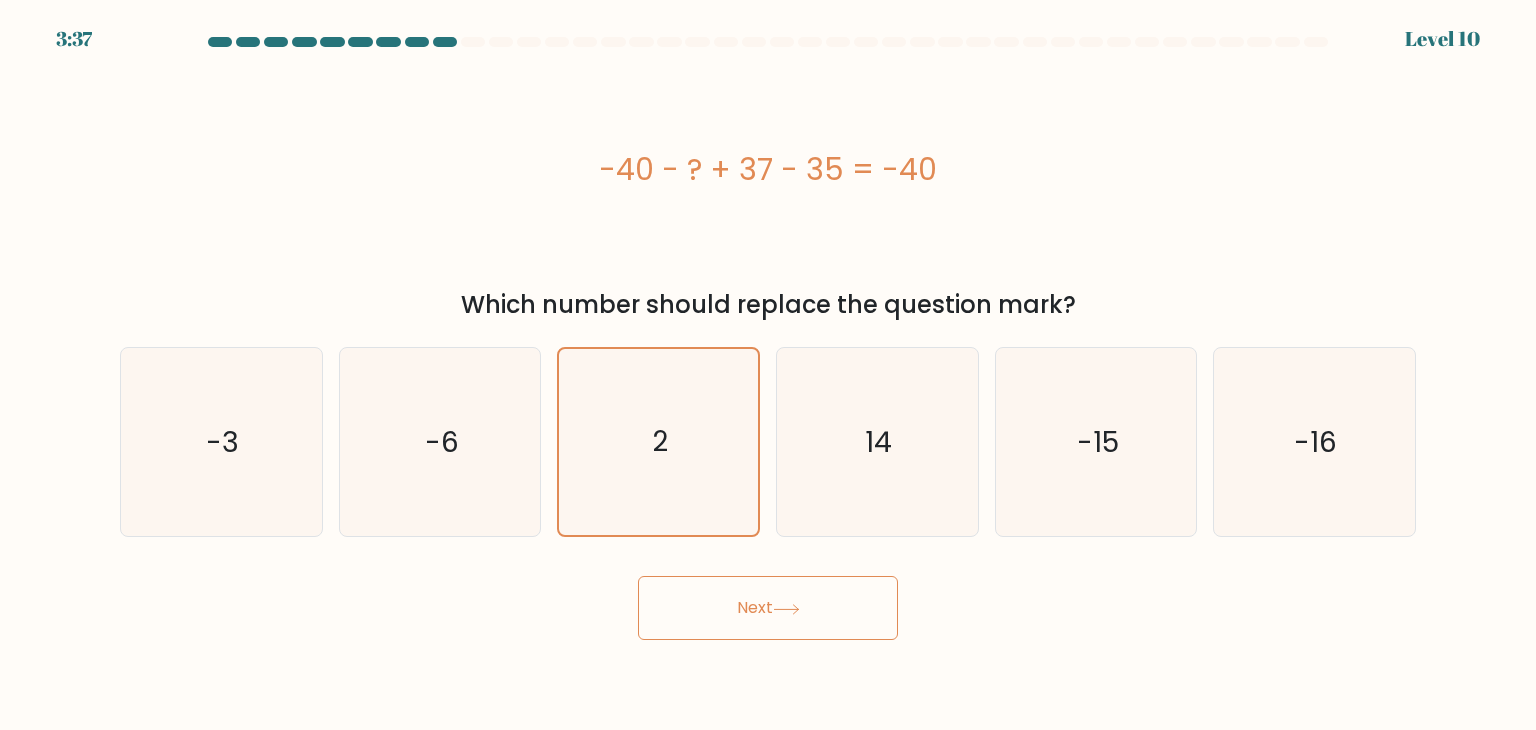 click on "Next" at bounding box center (768, 608) 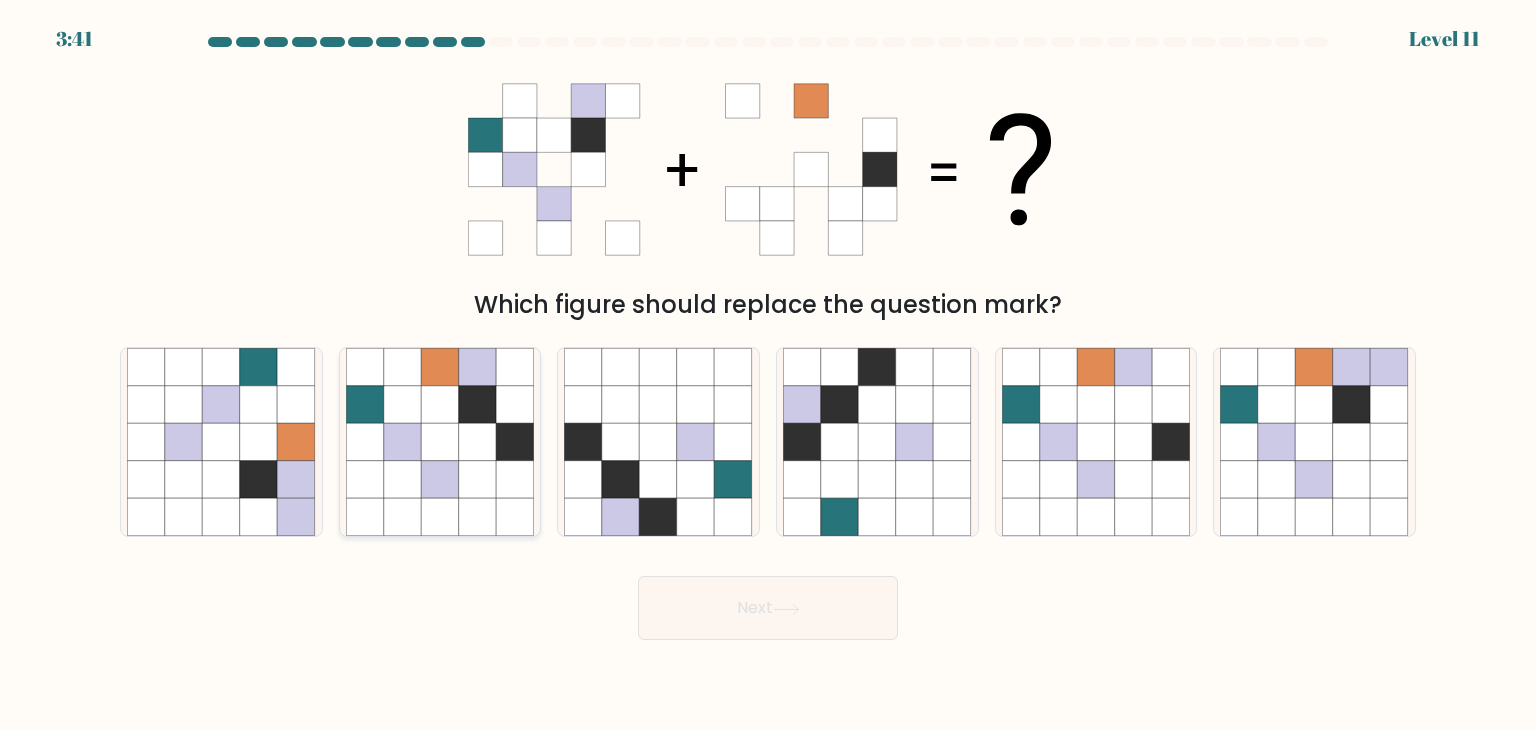click at bounding box center (403, 480) 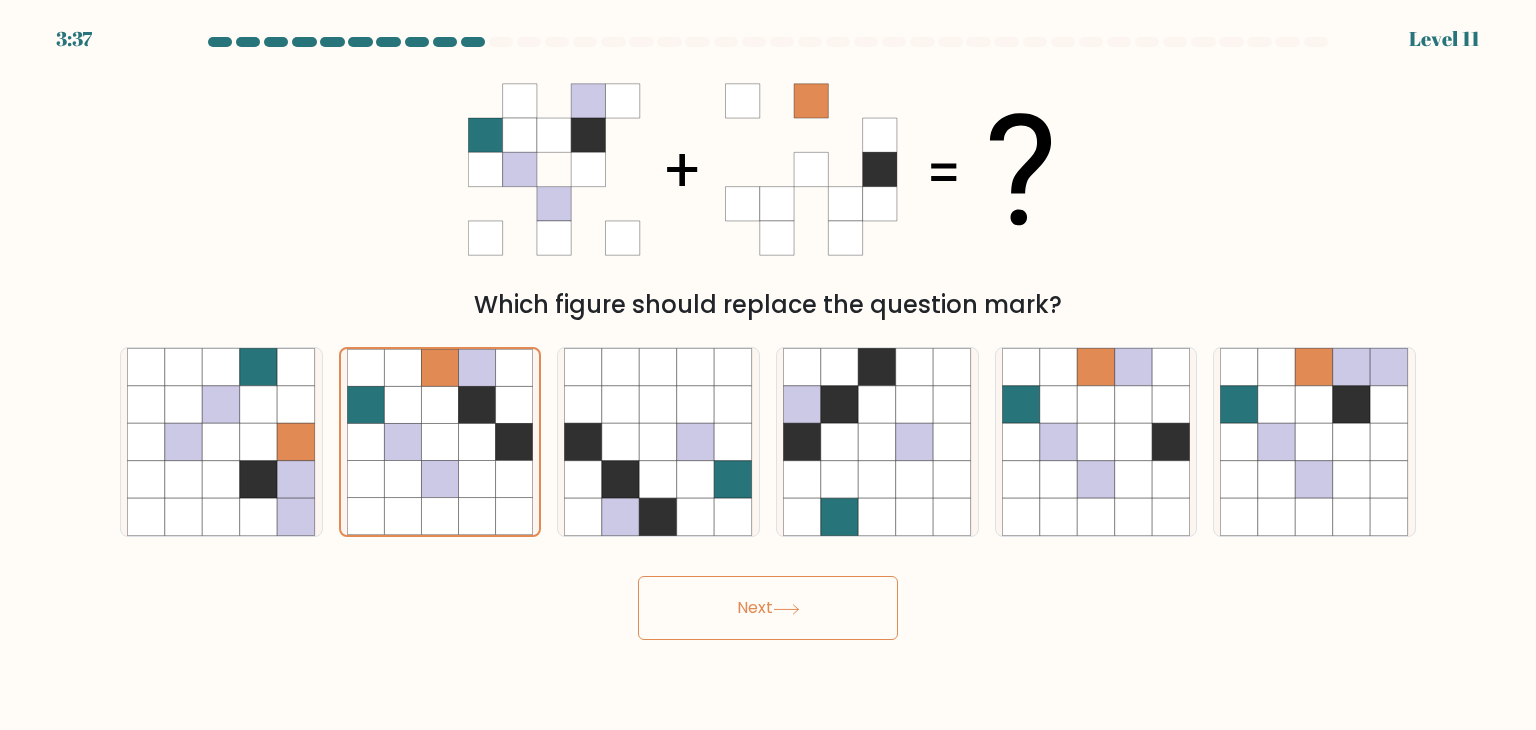 click on "Next" at bounding box center [768, 608] 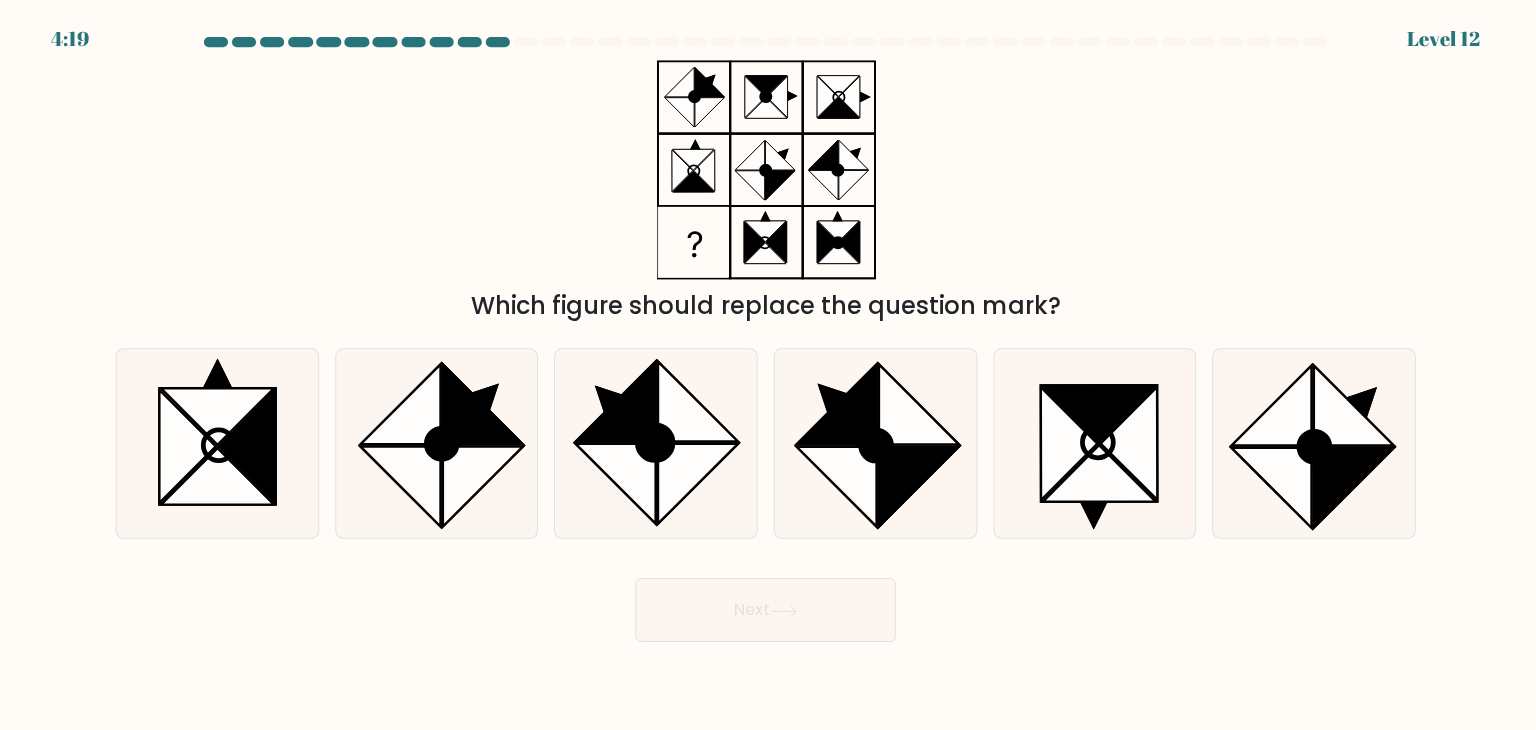 scroll, scrollTop: 0, scrollLeft: 0, axis: both 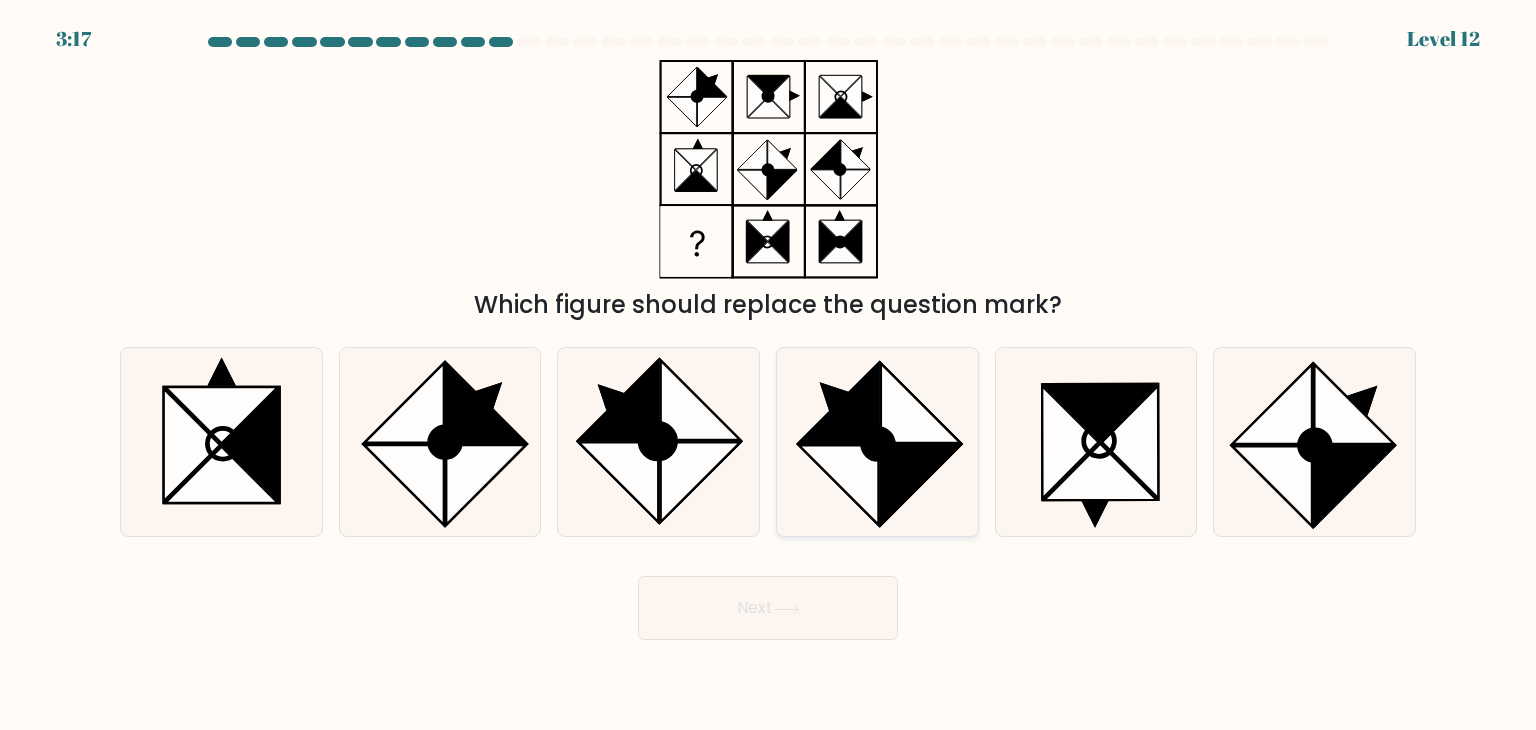 click at bounding box center [921, 403] 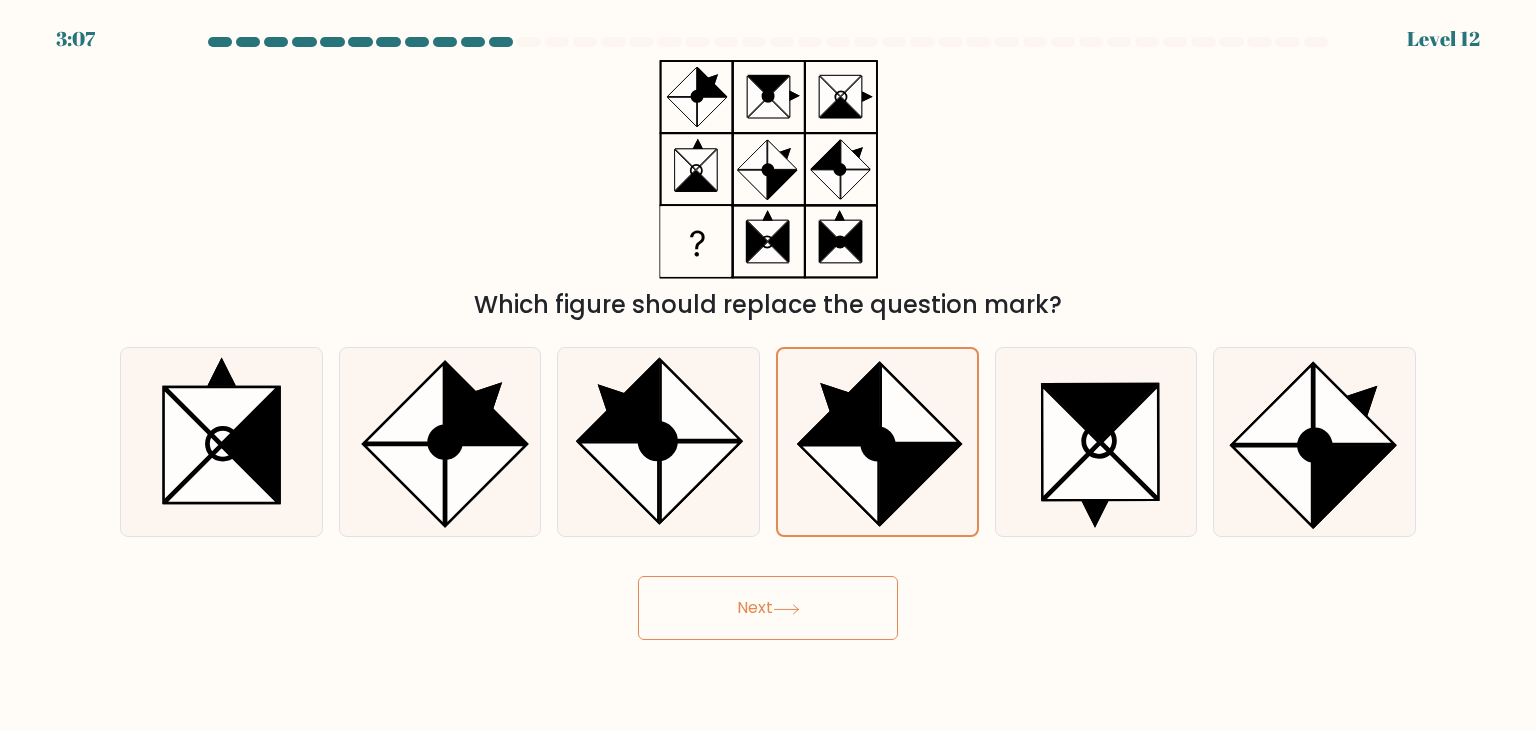 click on "Next" at bounding box center [768, 608] 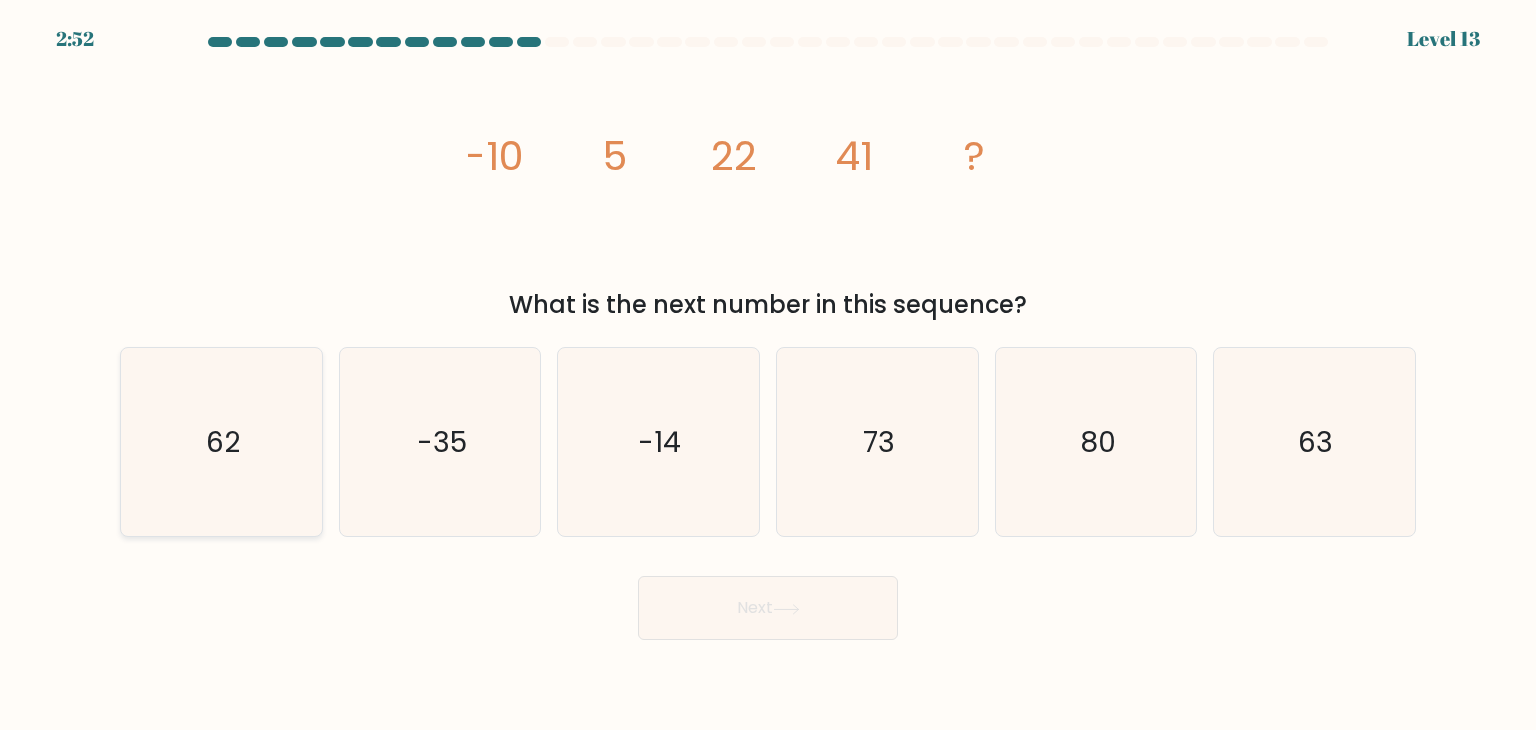click on "62" at bounding box center (221, 442) 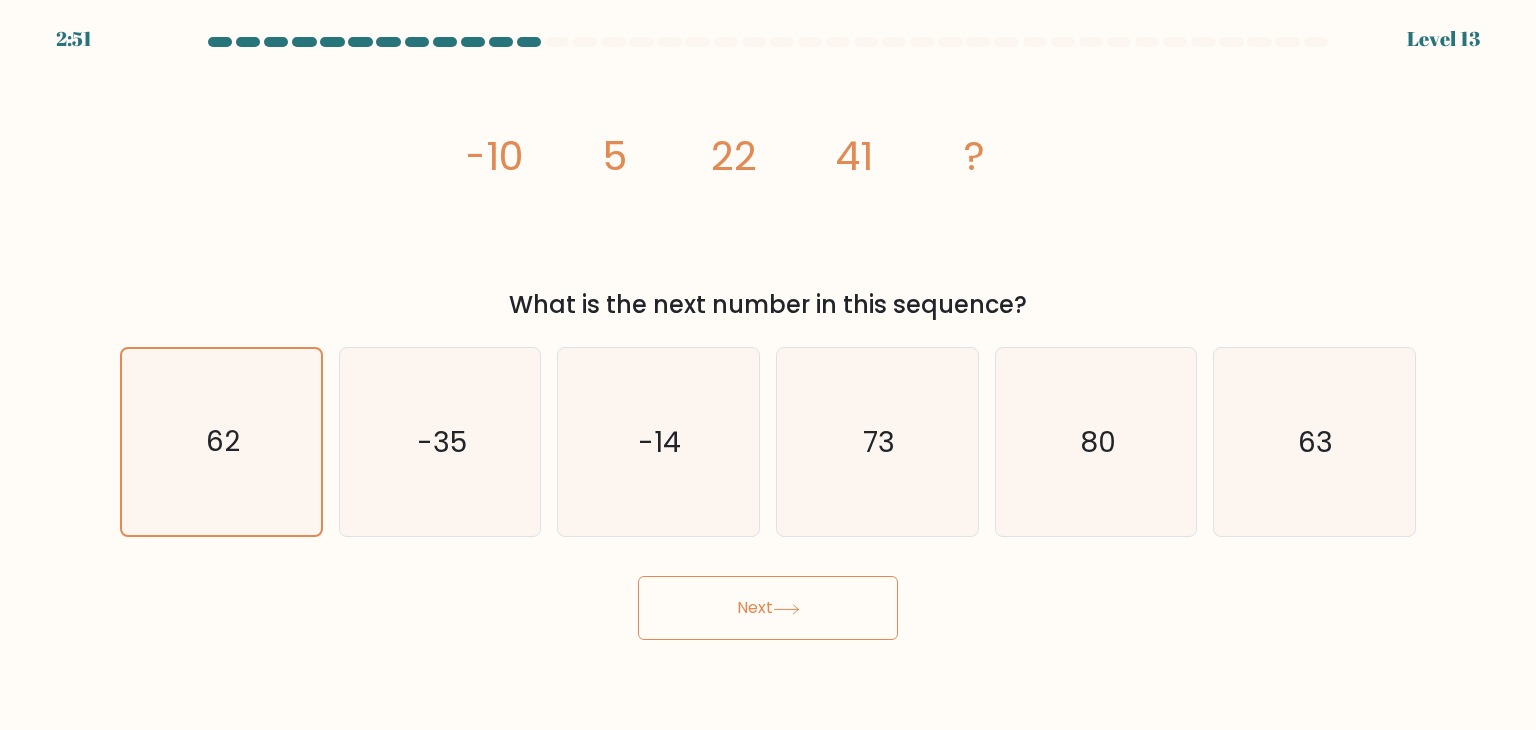 click on "Next" at bounding box center (768, 608) 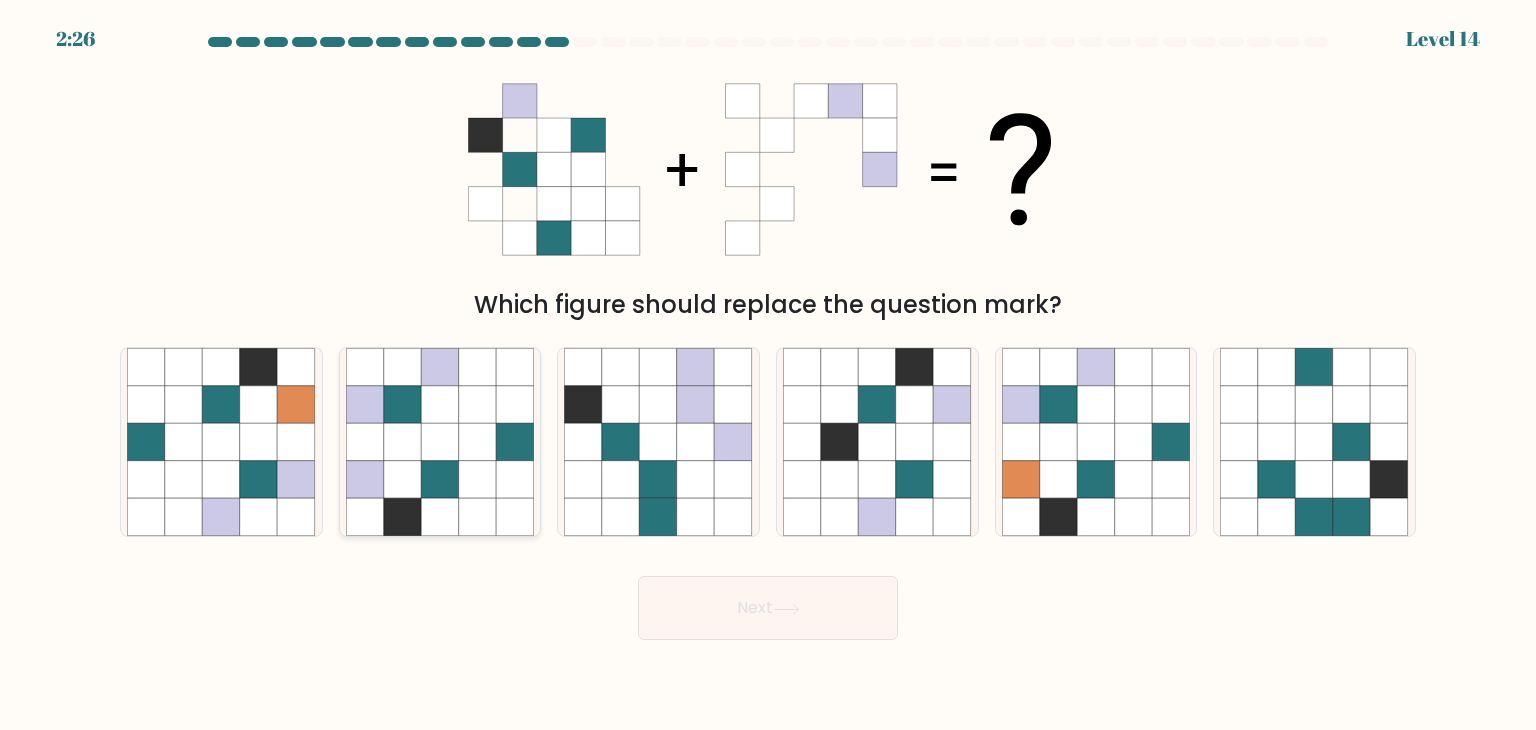 click at bounding box center [440, 480] 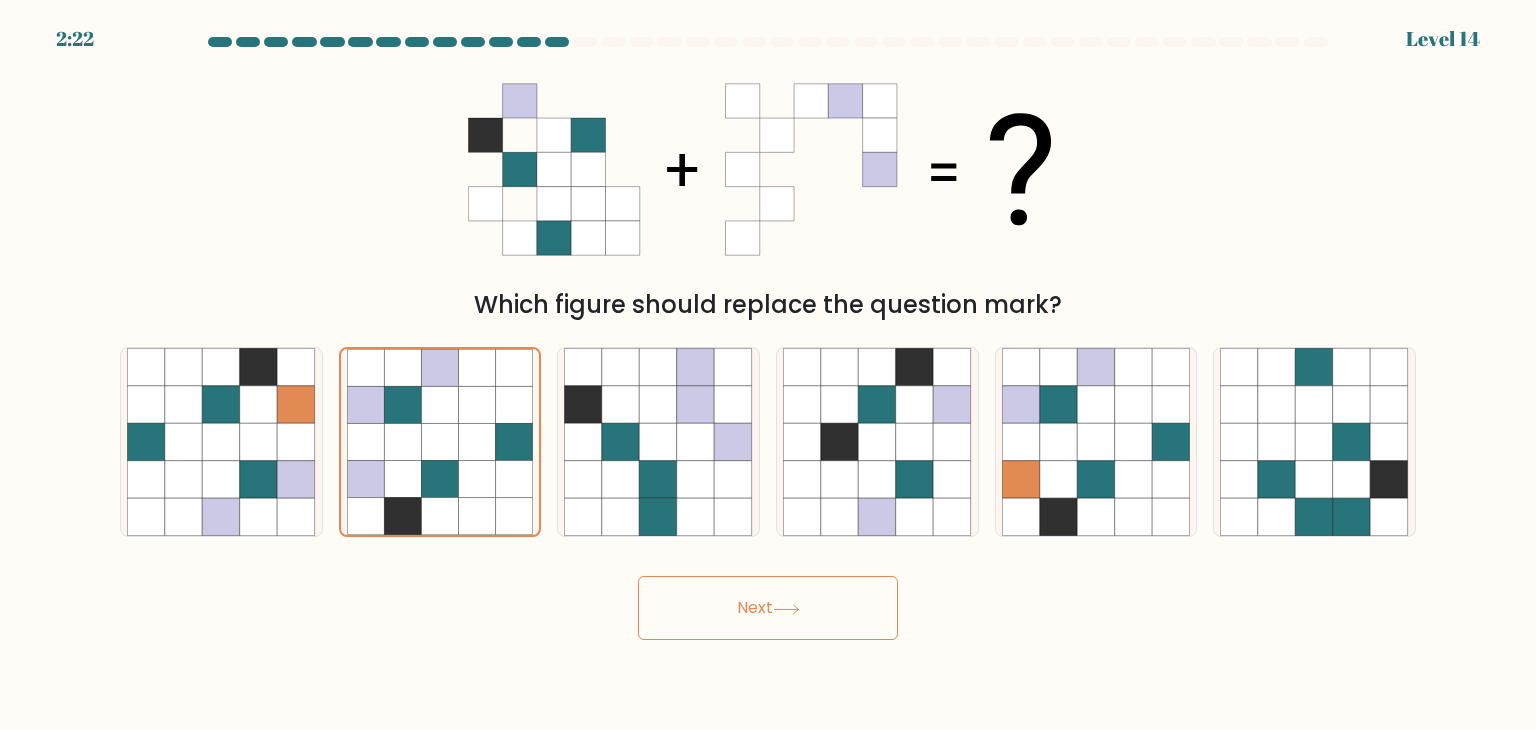 click on "Next" at bounding box center (768, 608) 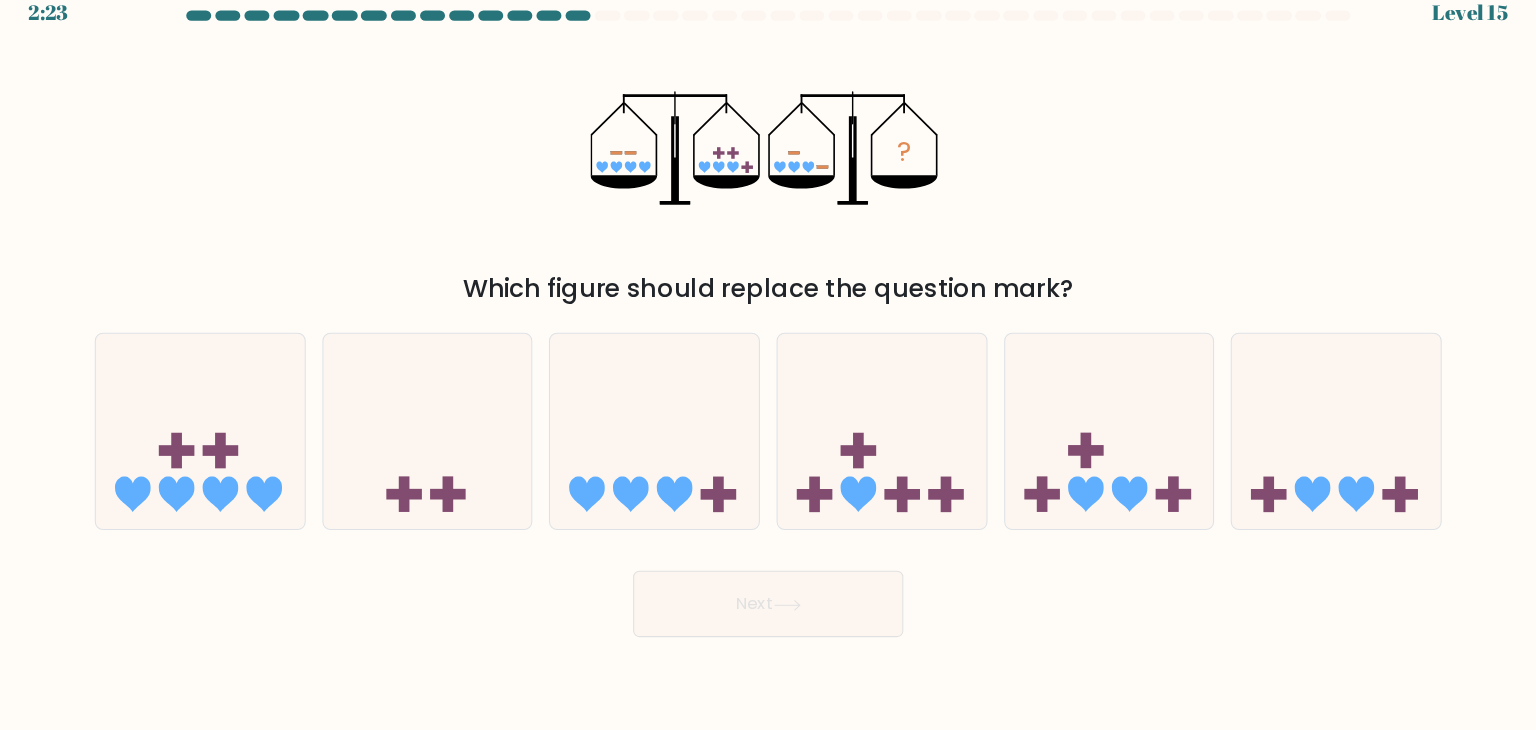 scroll, scrollTop: 0, scrollLeft: 0, axis: both 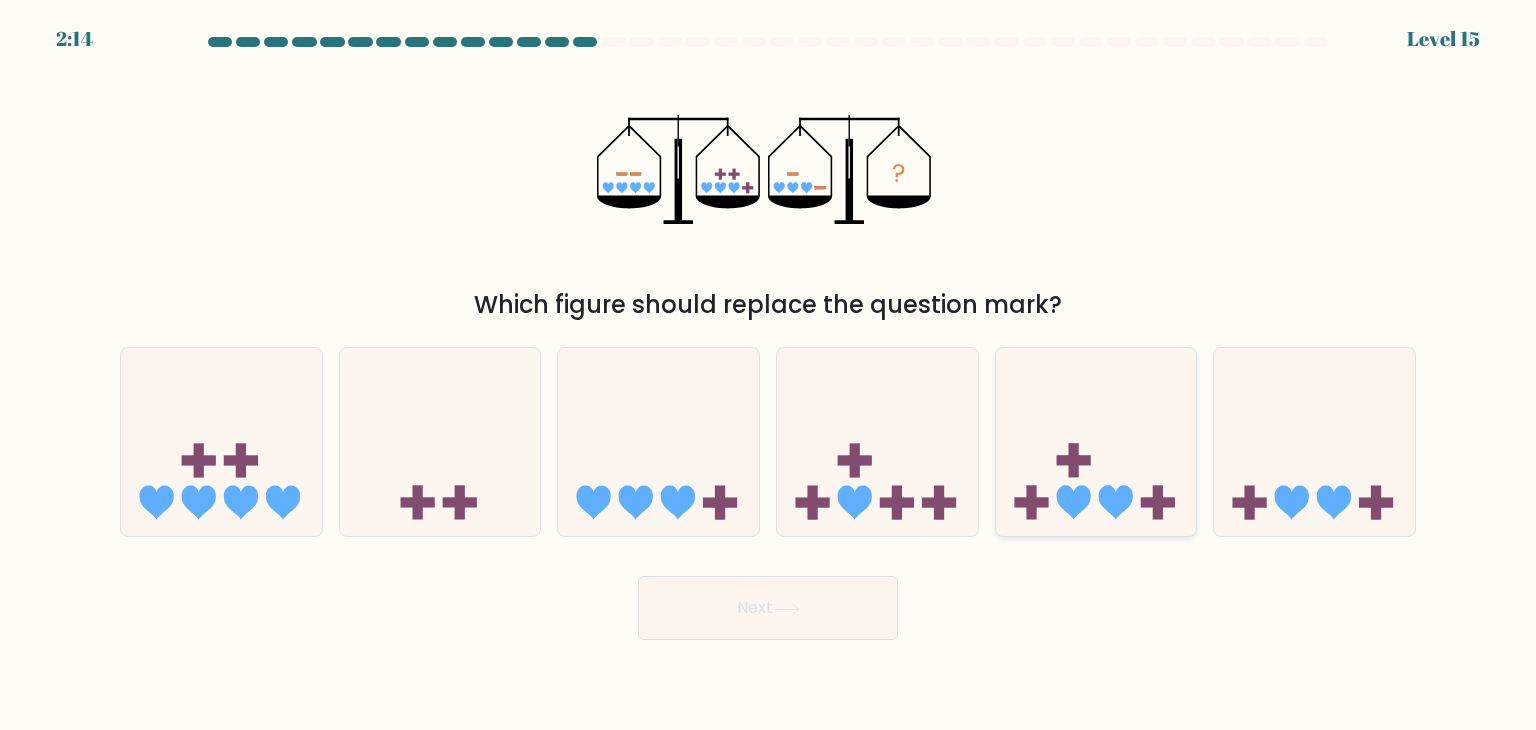 click at bounding box center [1073, 503] 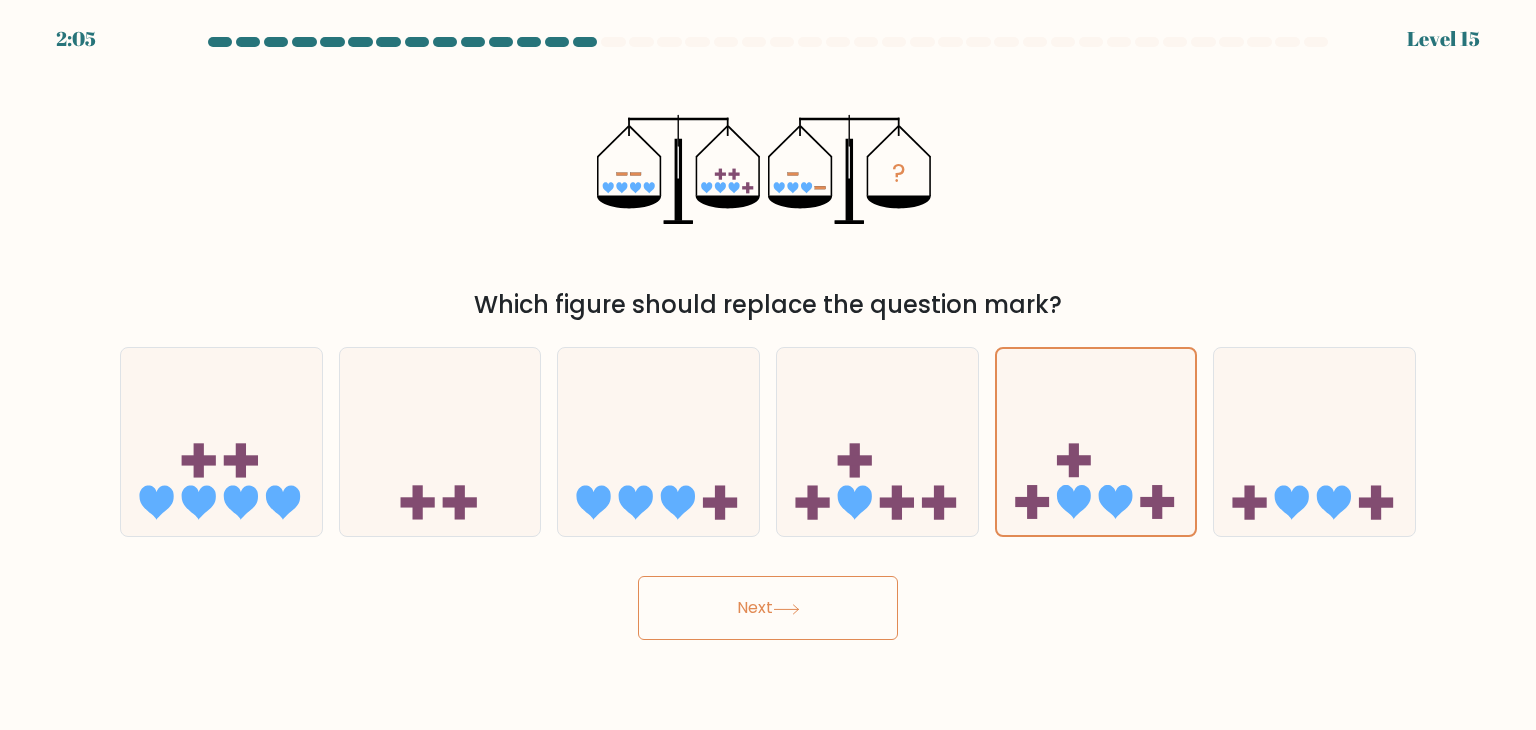 click on "Next" at bounding box center (768, 608) 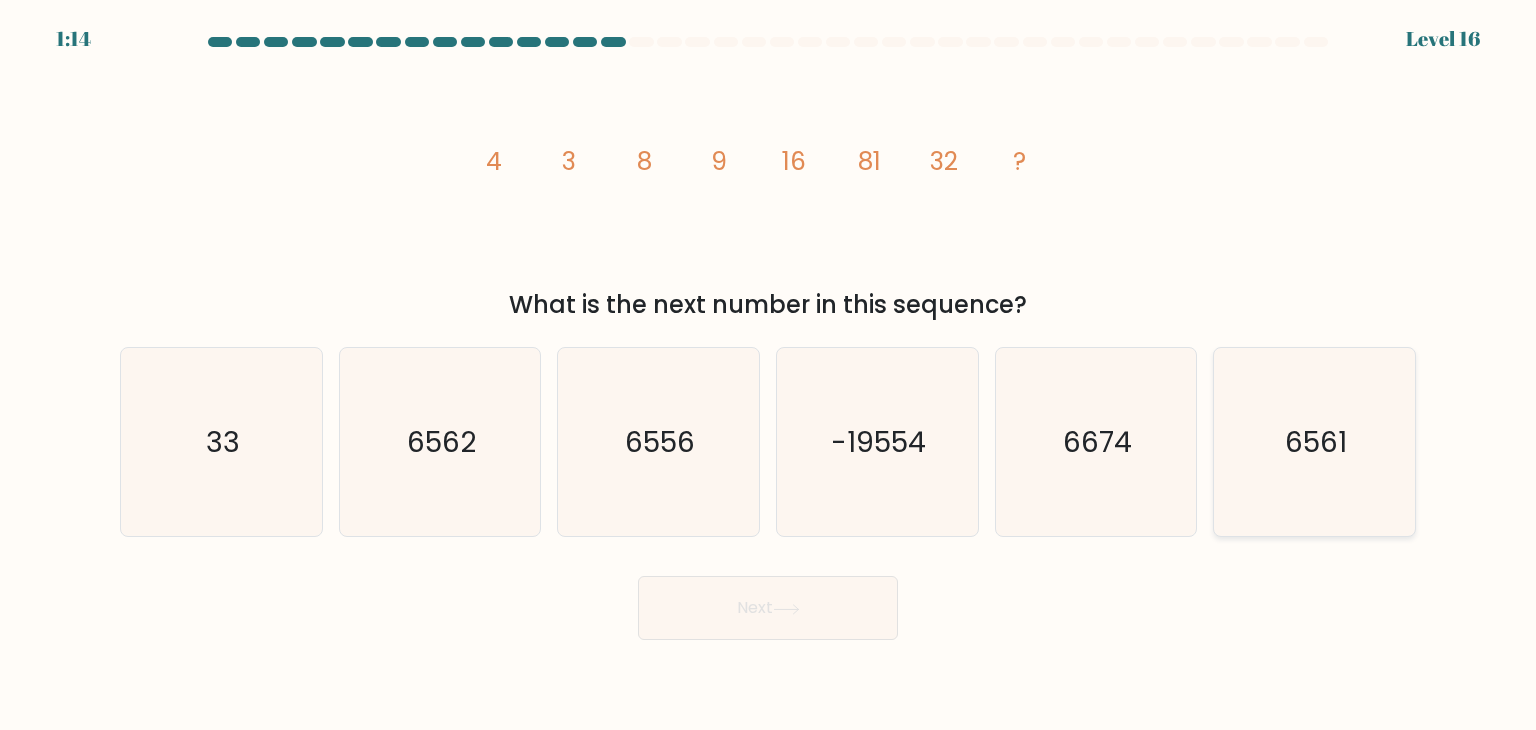 click on "6561" at bounding box center (1314, 442) 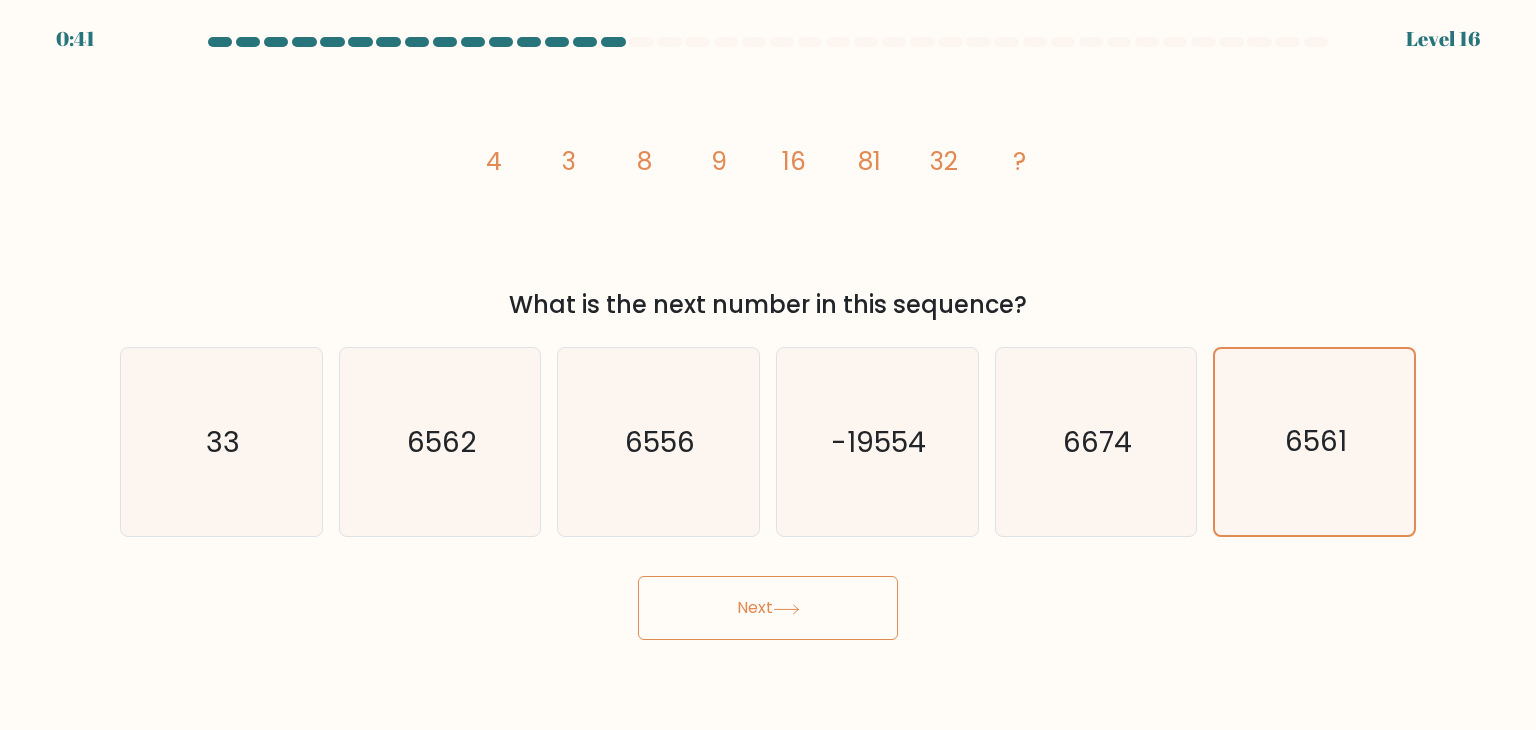 click on "Next" at bounding box center [768, 608] 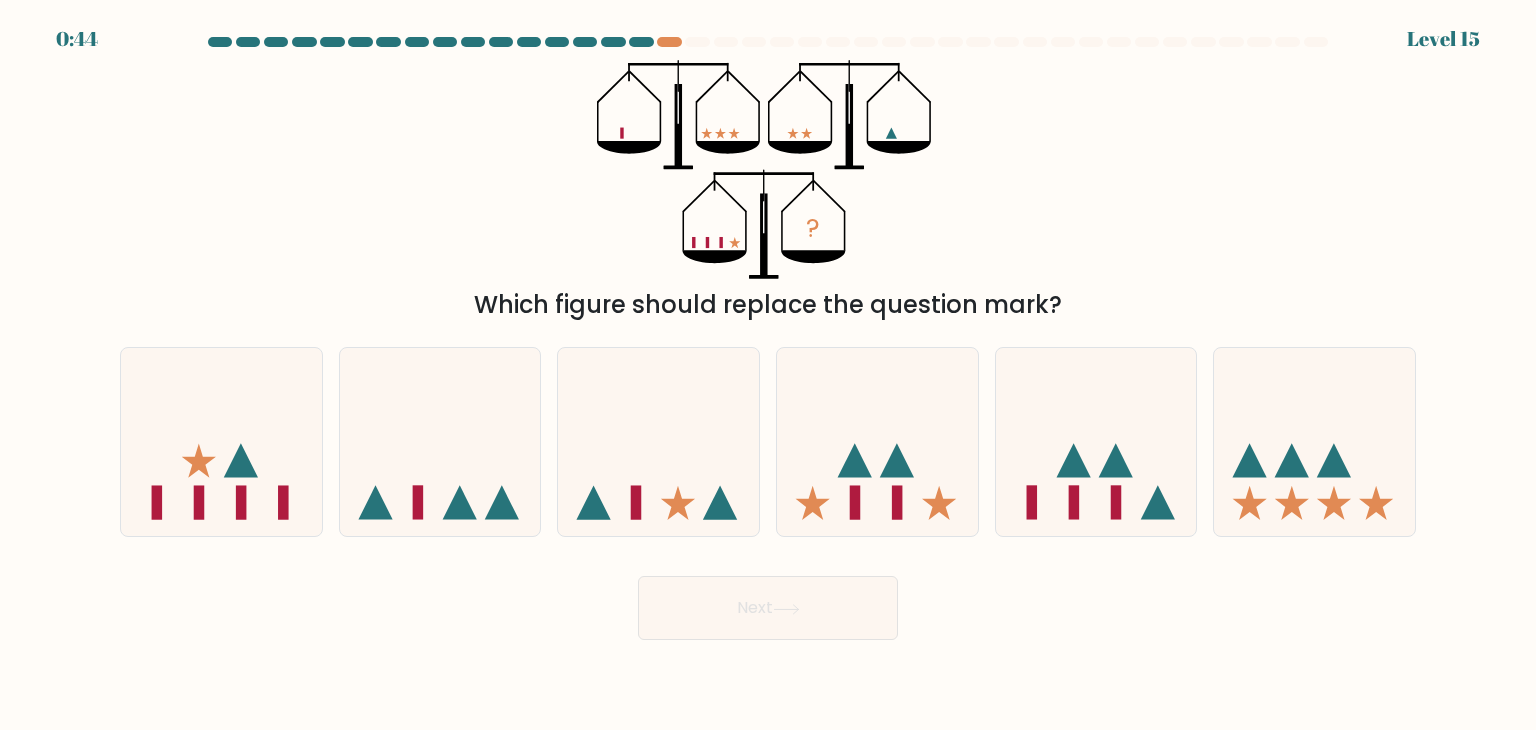 scroll, scrollTop: 0, scrollLeft: 0, axis: both 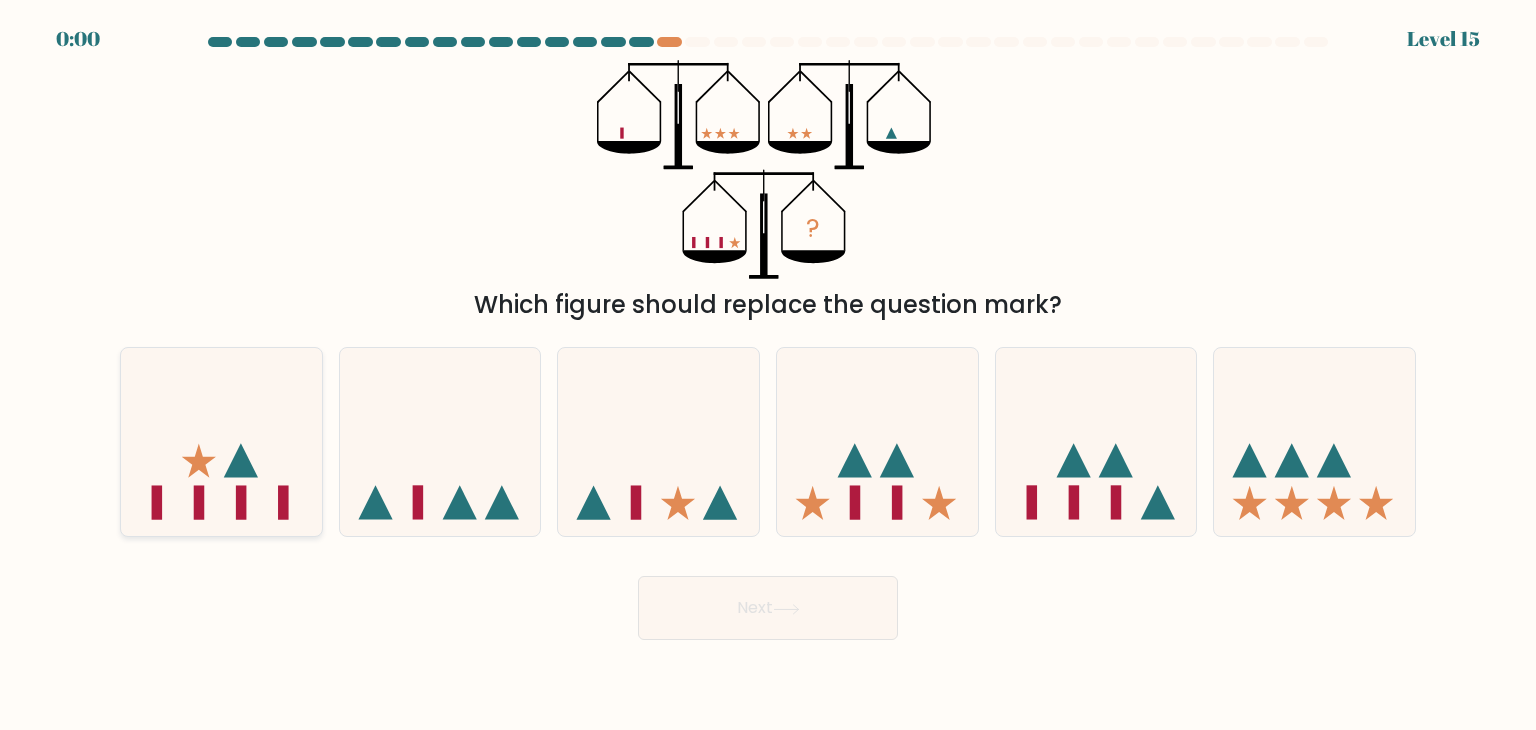 click at bounding box center (199, 461) 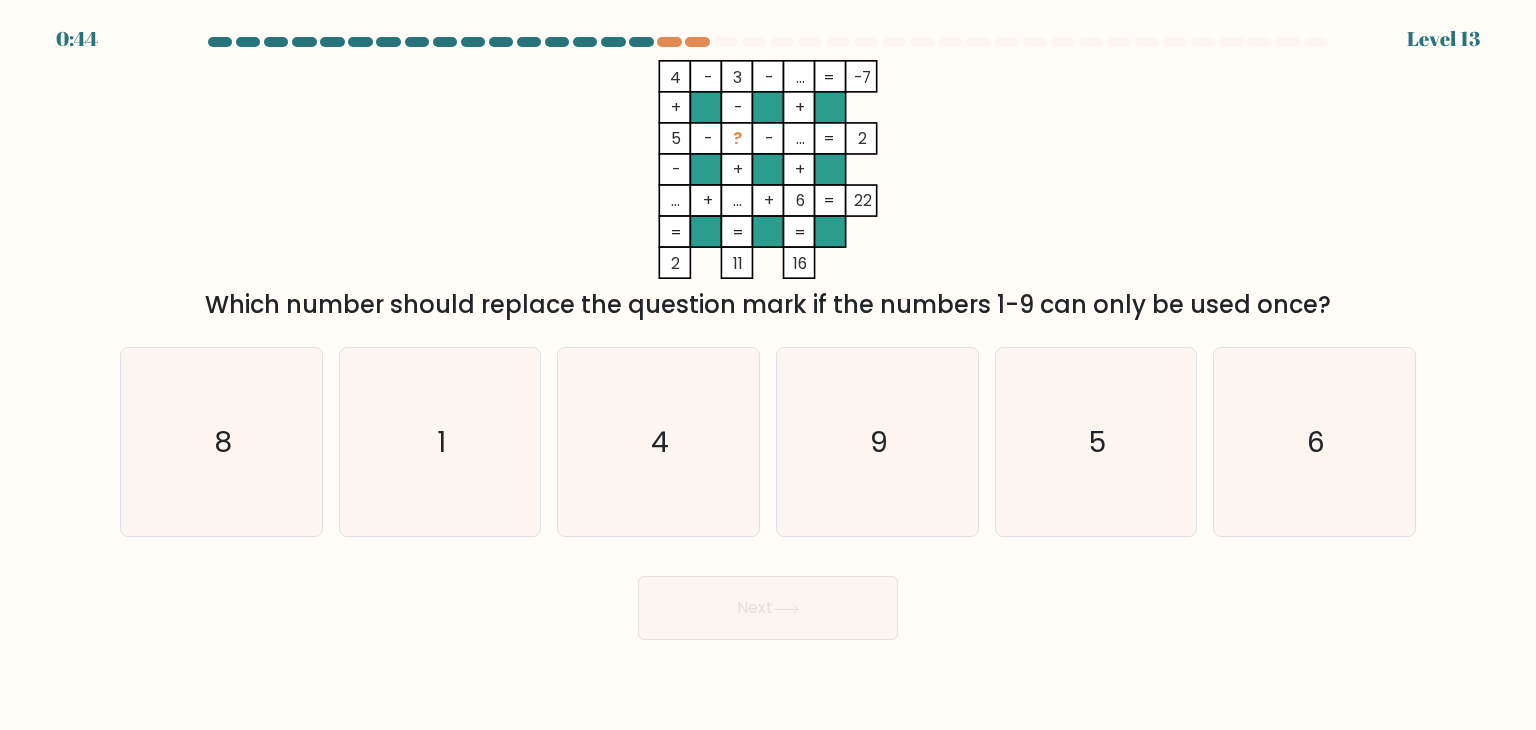 scroll, scrollTop: 0, scrollLeft: 0, axis: both 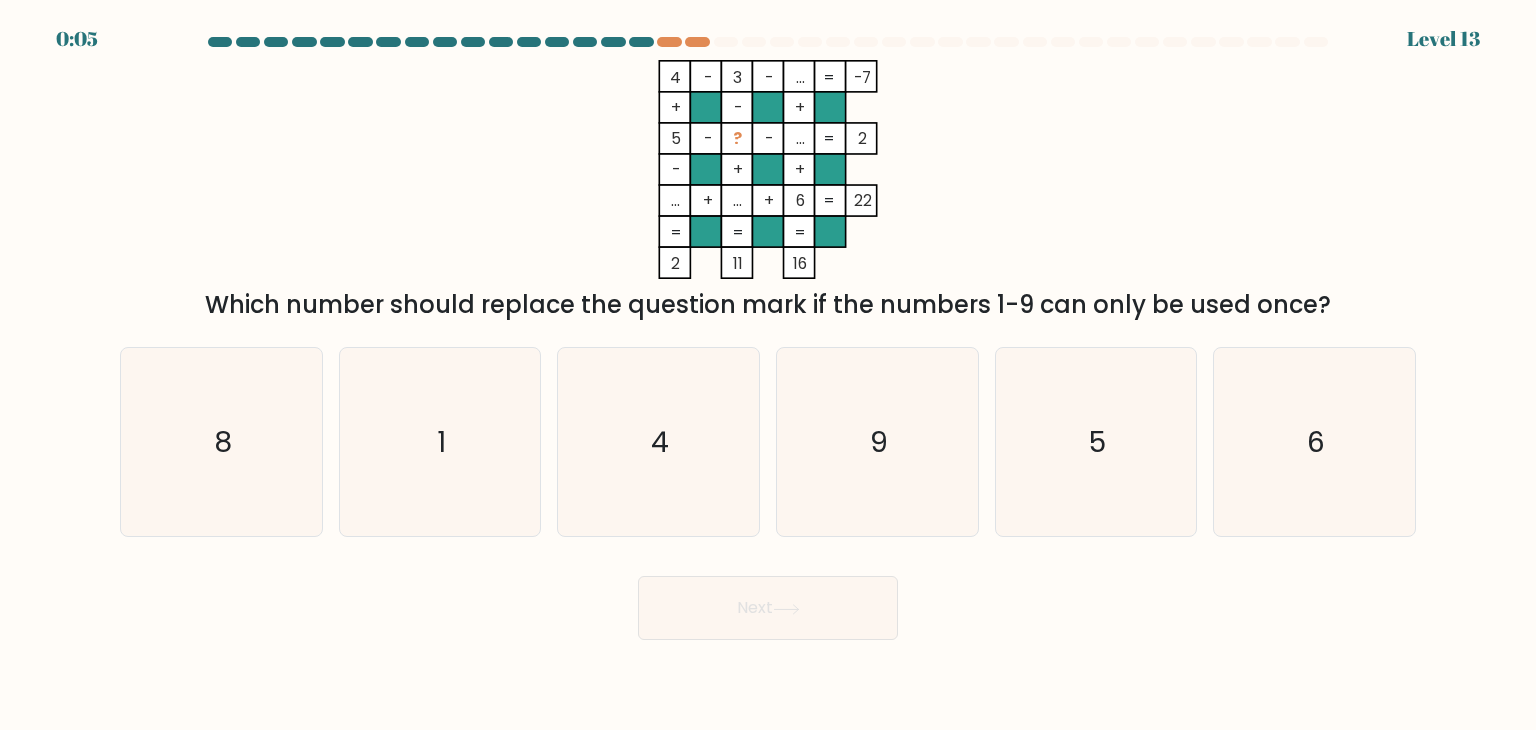 click at bounding box center (768, 338) 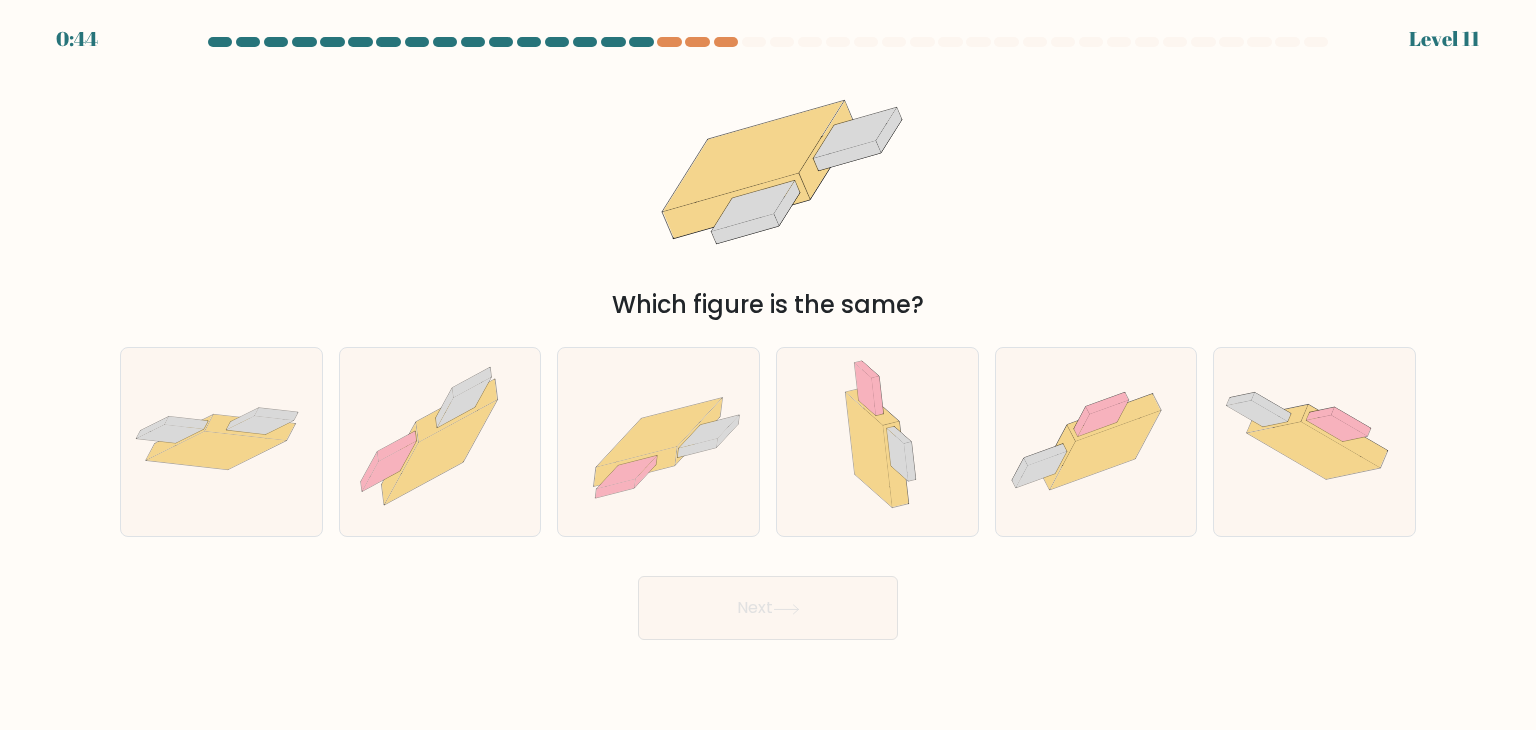 scroll, scrollTop: 0, scrollLeft: 0, axis: both 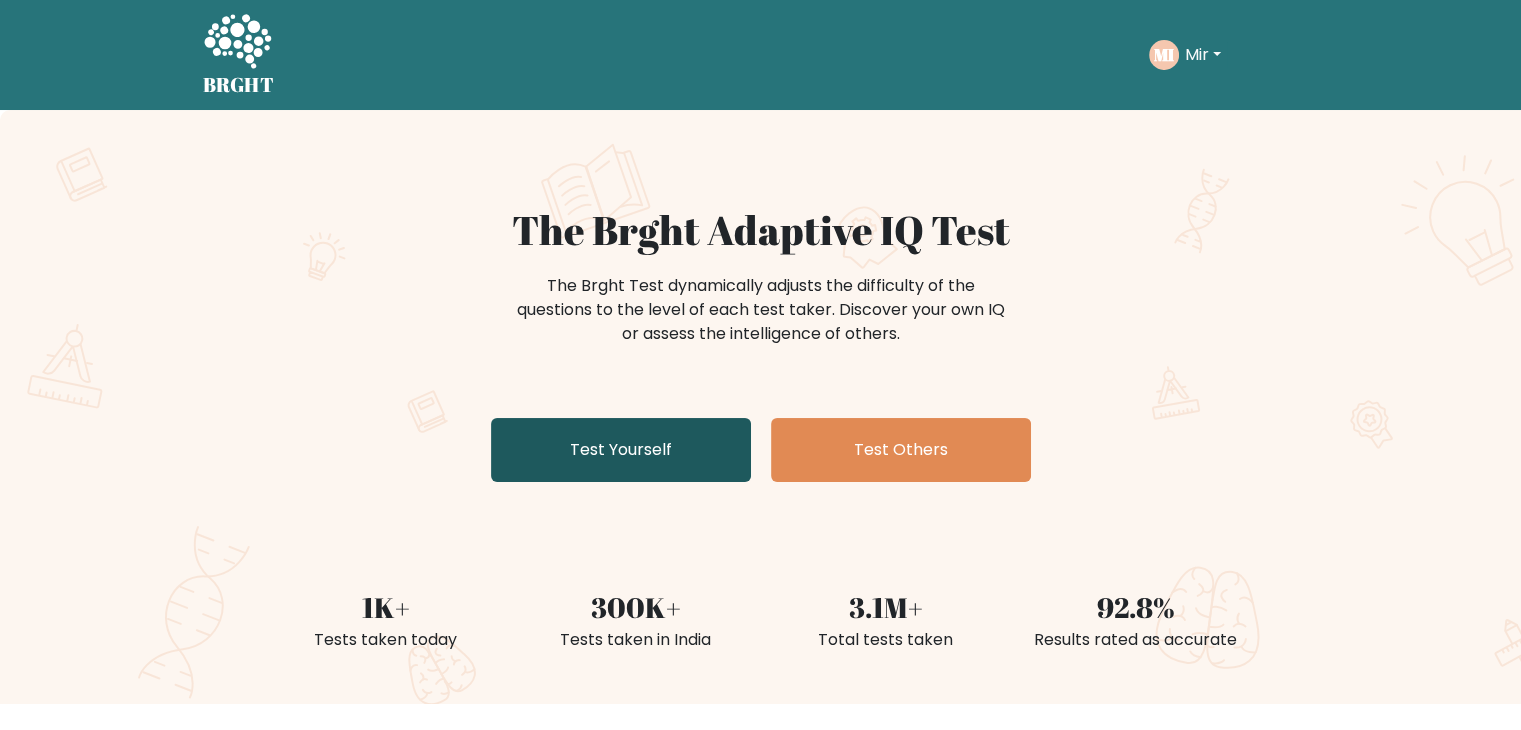 click on "Test Yourself" at bounding box center [621, 450] 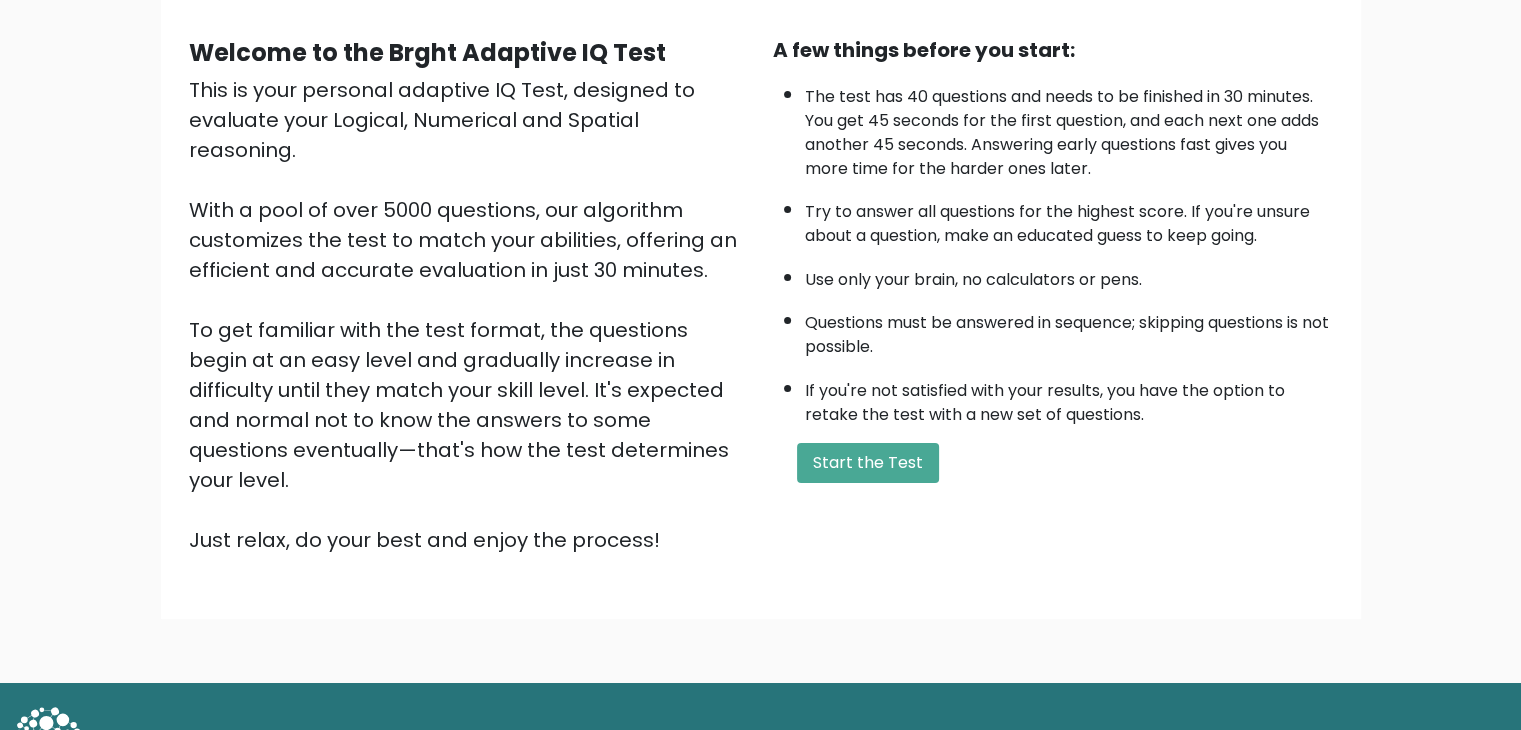 scroll, scrollTop: 186, scrollLeft: 0, axis: vertical 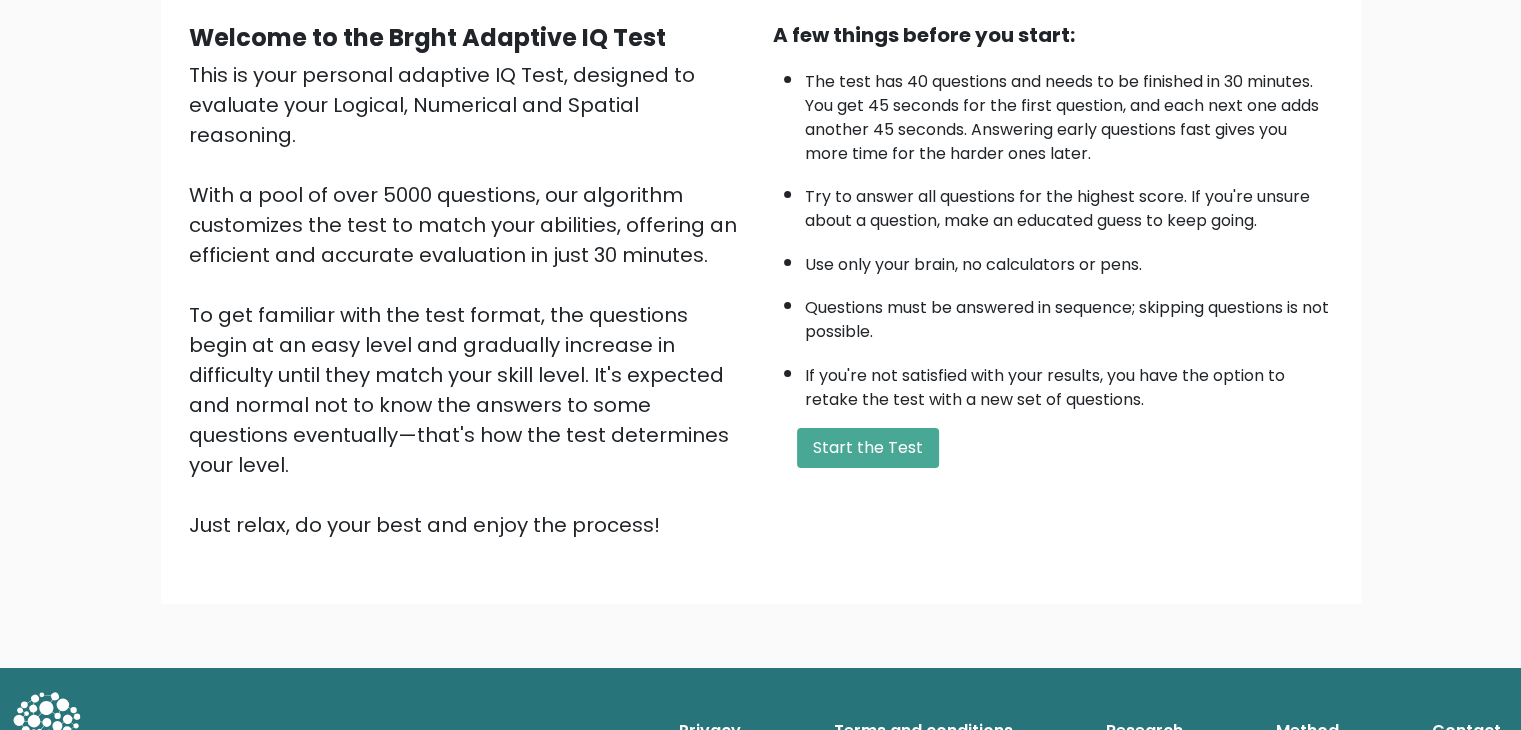 click on "A few things before you start:
The test has 40 questions and needs to be finished in 30 minutes. You get 45 seconds for the first question, and each next one adds another 45 seconds. Answering early questions fast gives you more time for the harder ones later.
Try to answer all questions for the highest score. If you're unsure about a question, make an educated guess to keep going.
Use only your brain, no calculators or pens.
Questions must be answered in sequence; skipping questions is not possible.
If you're not satisfied with your results, you have the option to retake the test with a new set of questions.
Start the Test" at bounding box center (1053, 280) 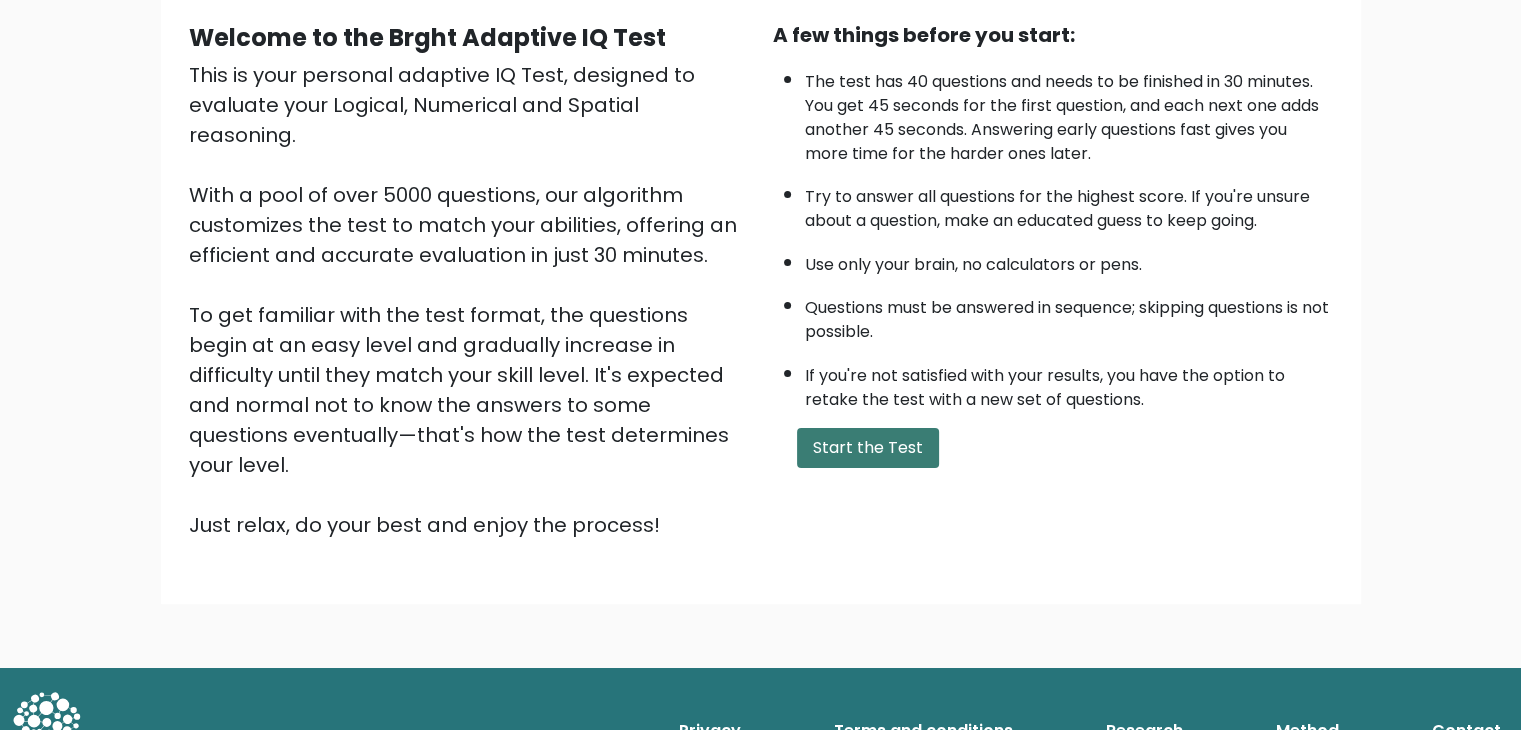 click on "Start the Test" at bounding box center (868, 448) 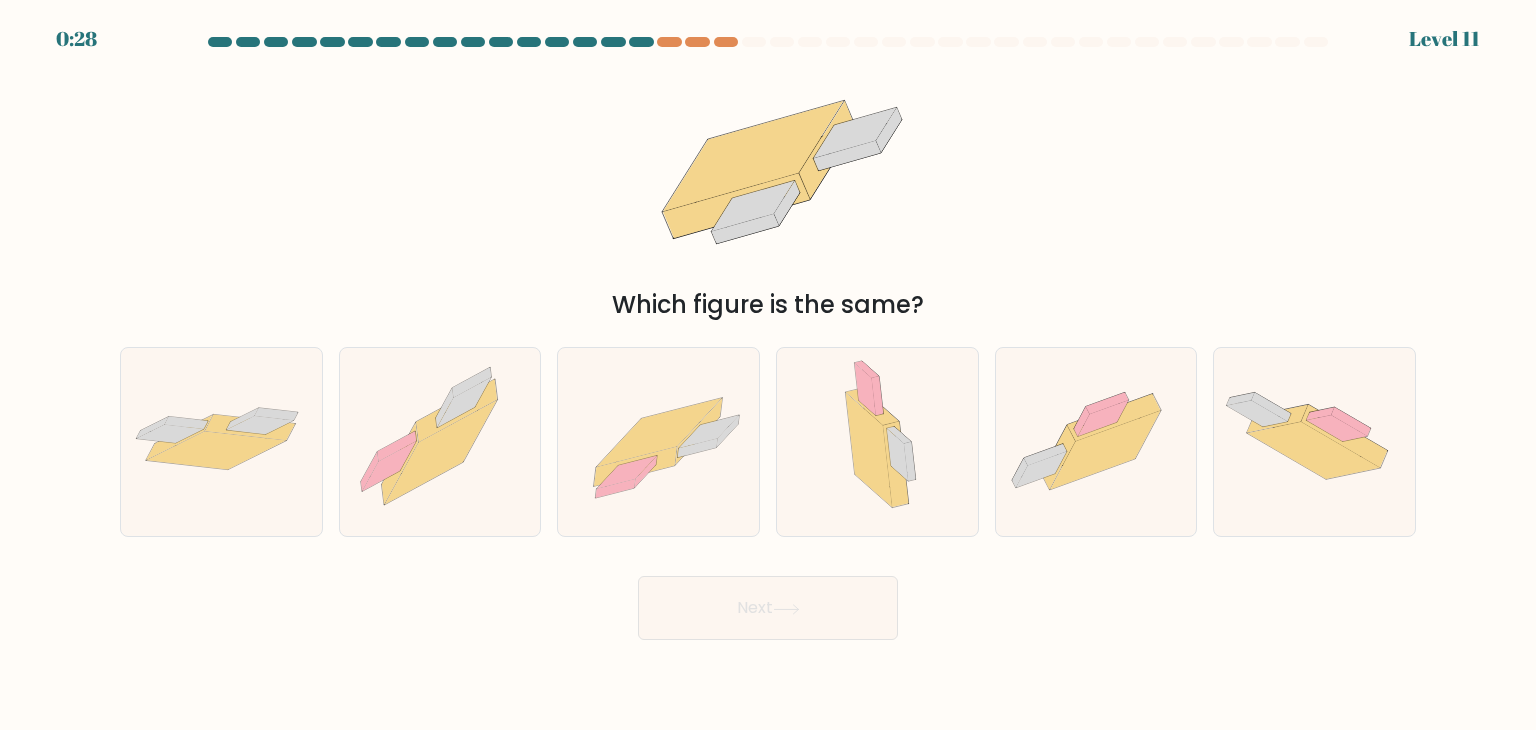 scroll, scrollTop: 0, scrollLeft: 0, axis: both 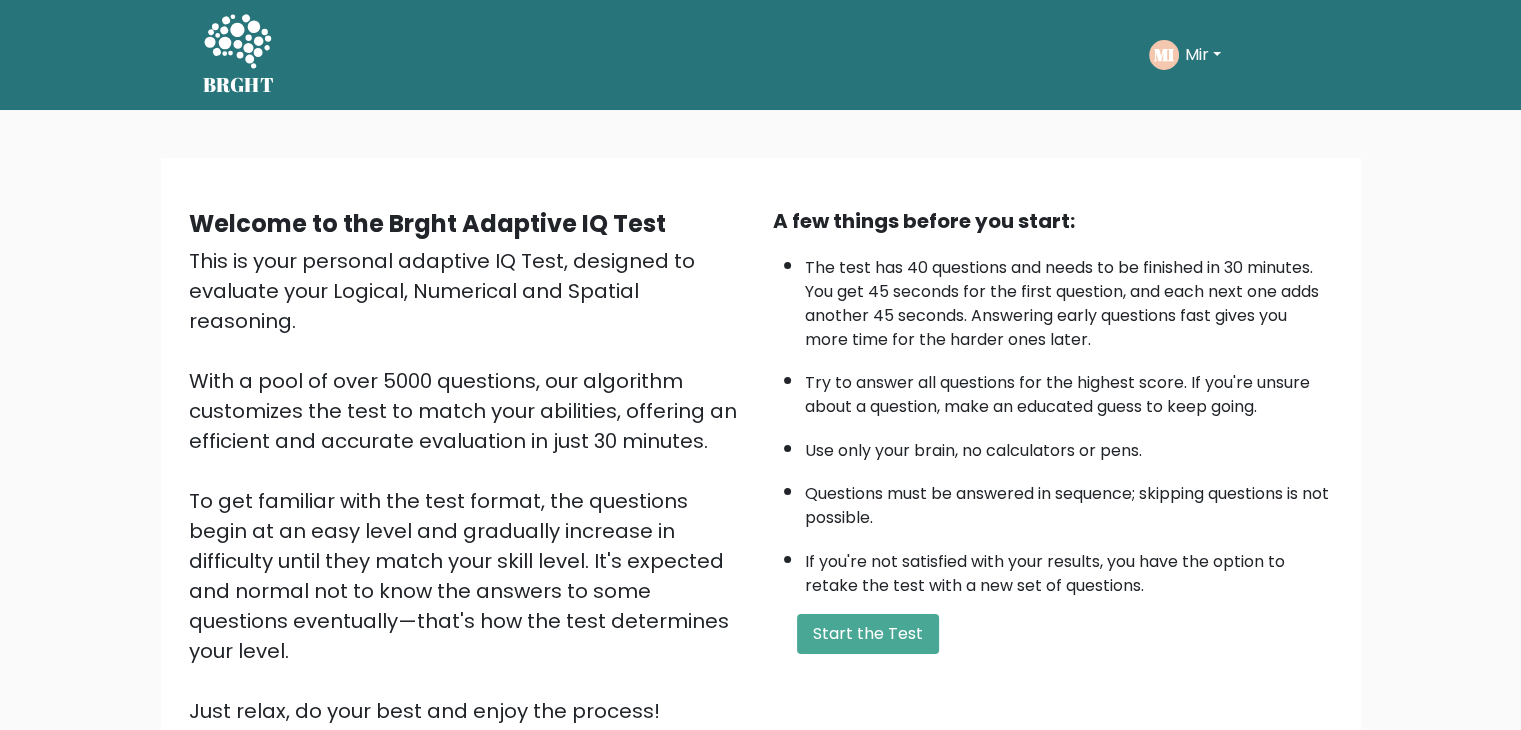 click on "Mir" at bounding box center (1203, 55) 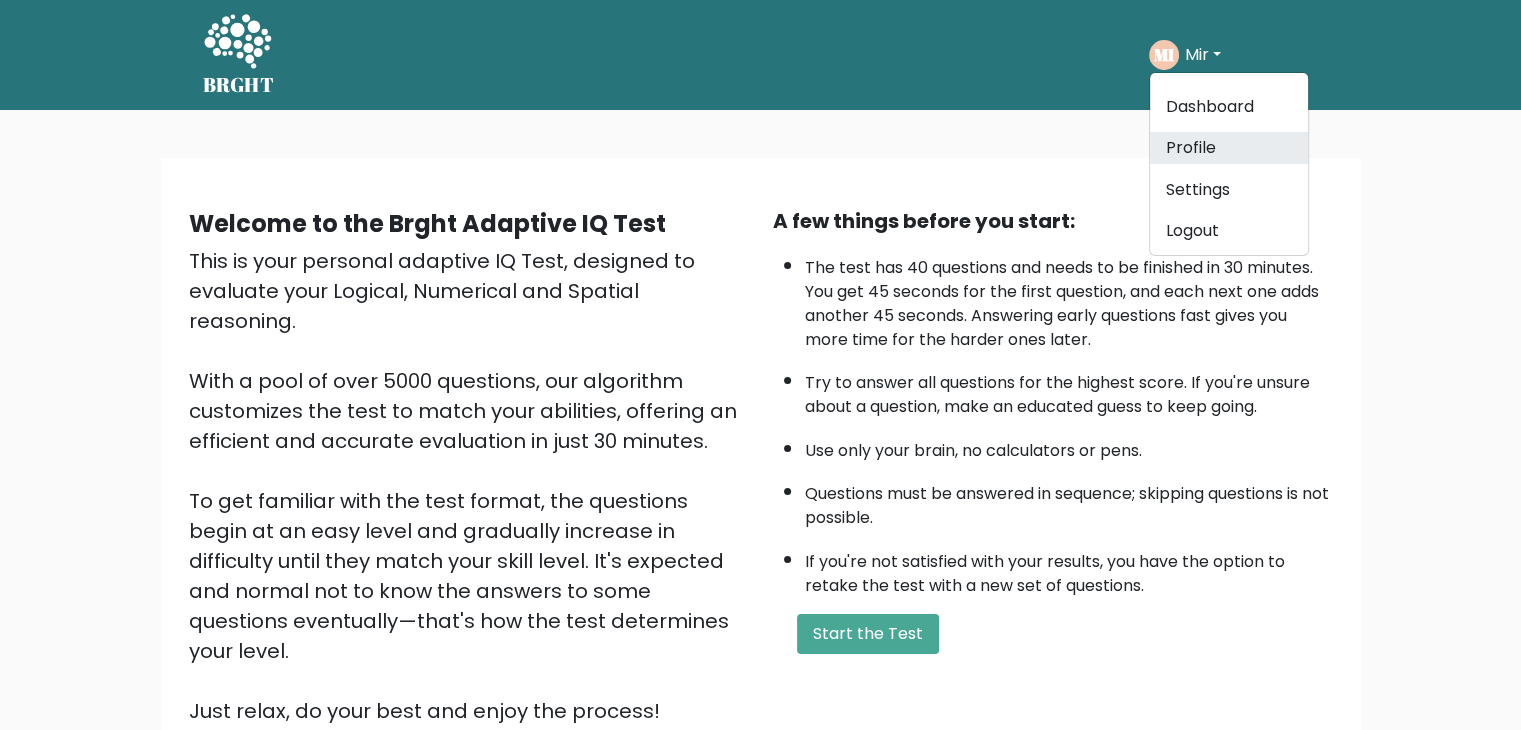 click on "Profile" at bounding box center (1229, 148) 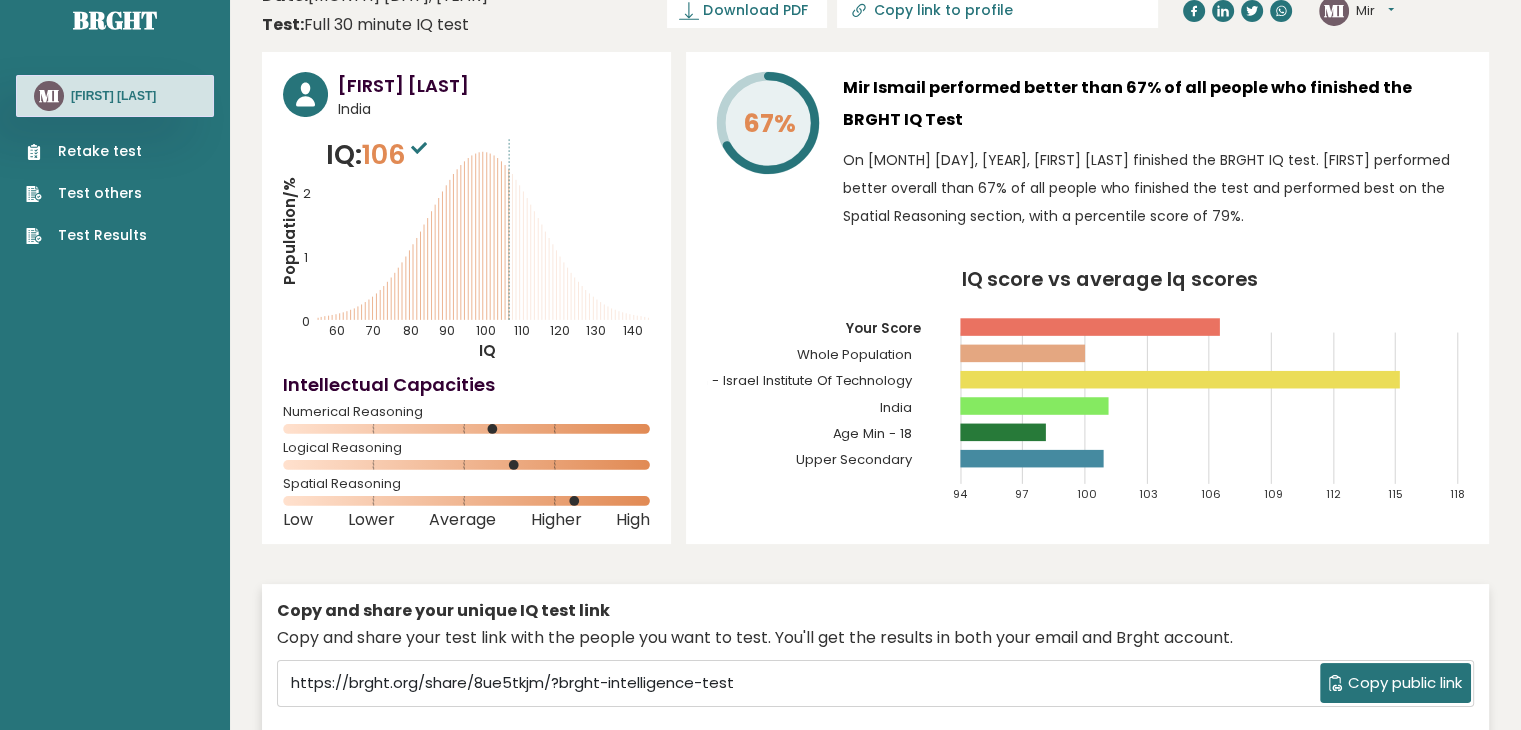 scroll, scrollTop: 0, scrollLeft: 0, axis: both 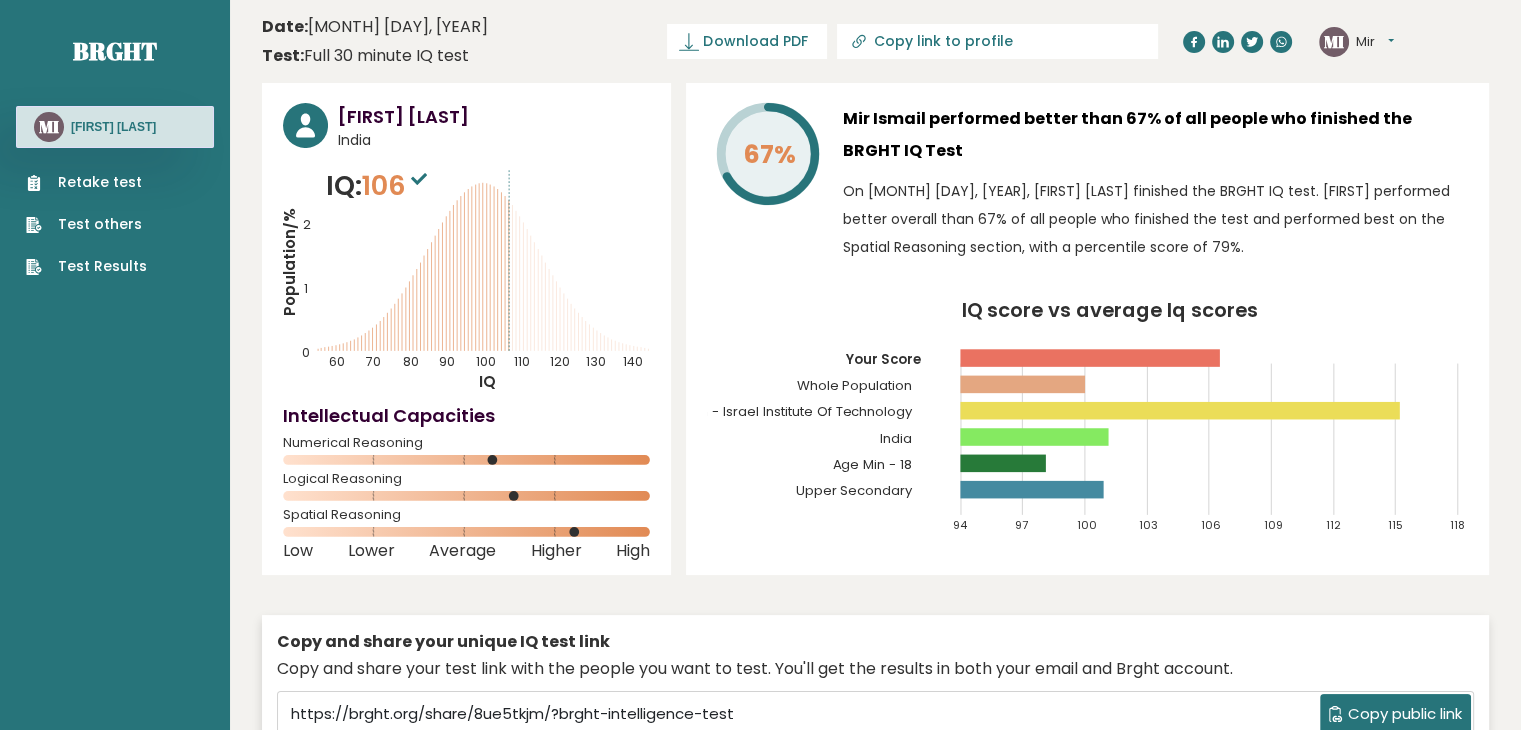 click on "Retake test" at bounding box center [86, 182] 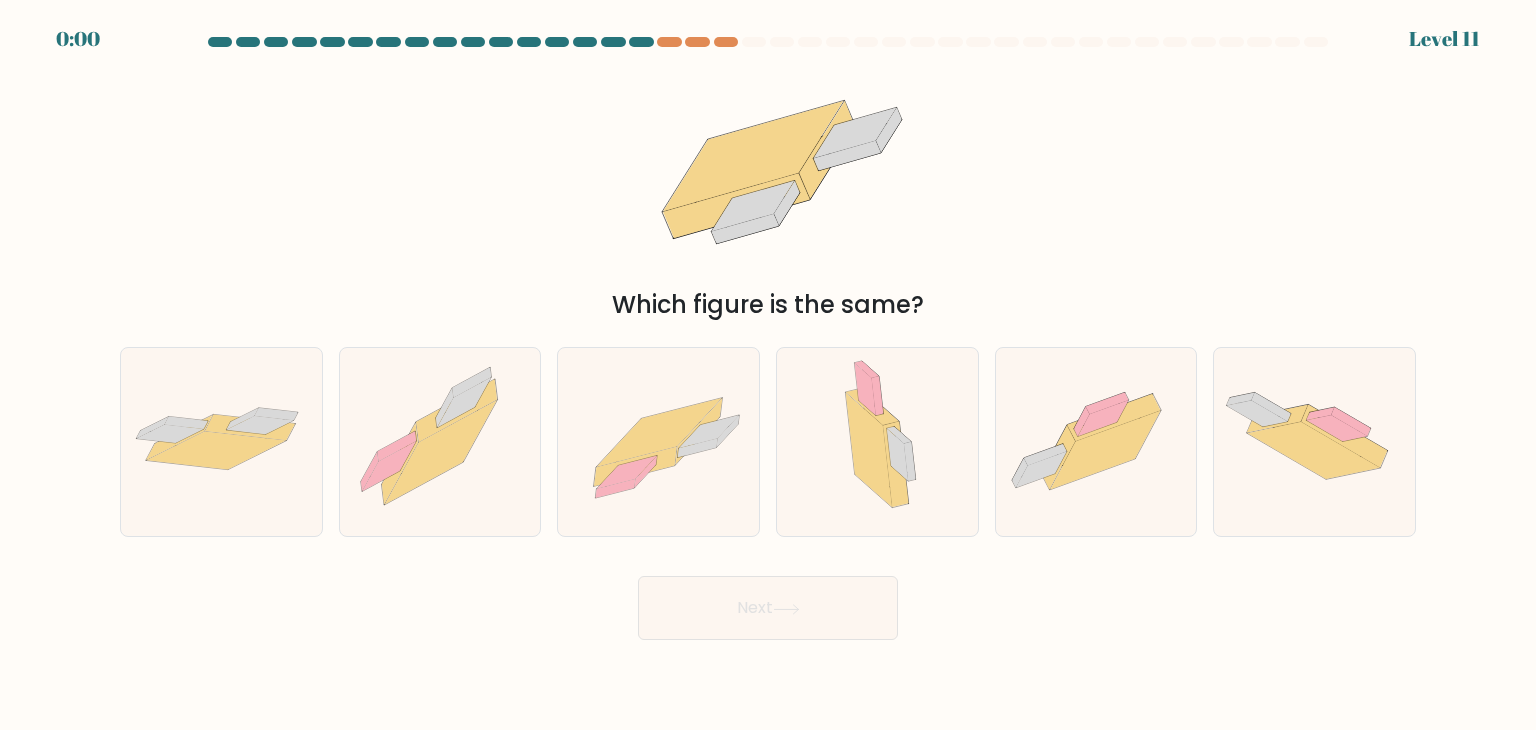 scroll, scrollTop: 0, scrollLeft: 0, axis: both 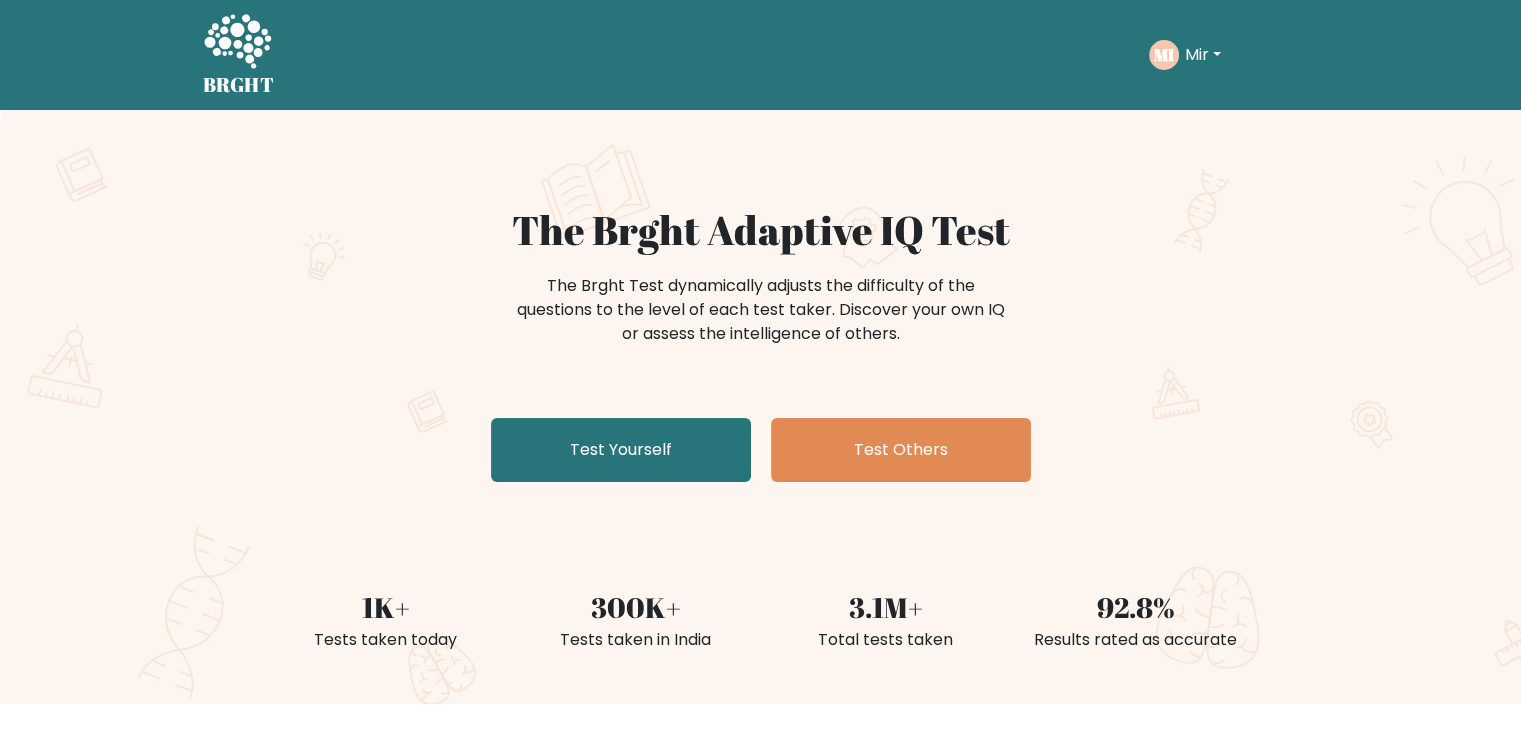 click on "Test Yourself" at bounding box center [621, 450] 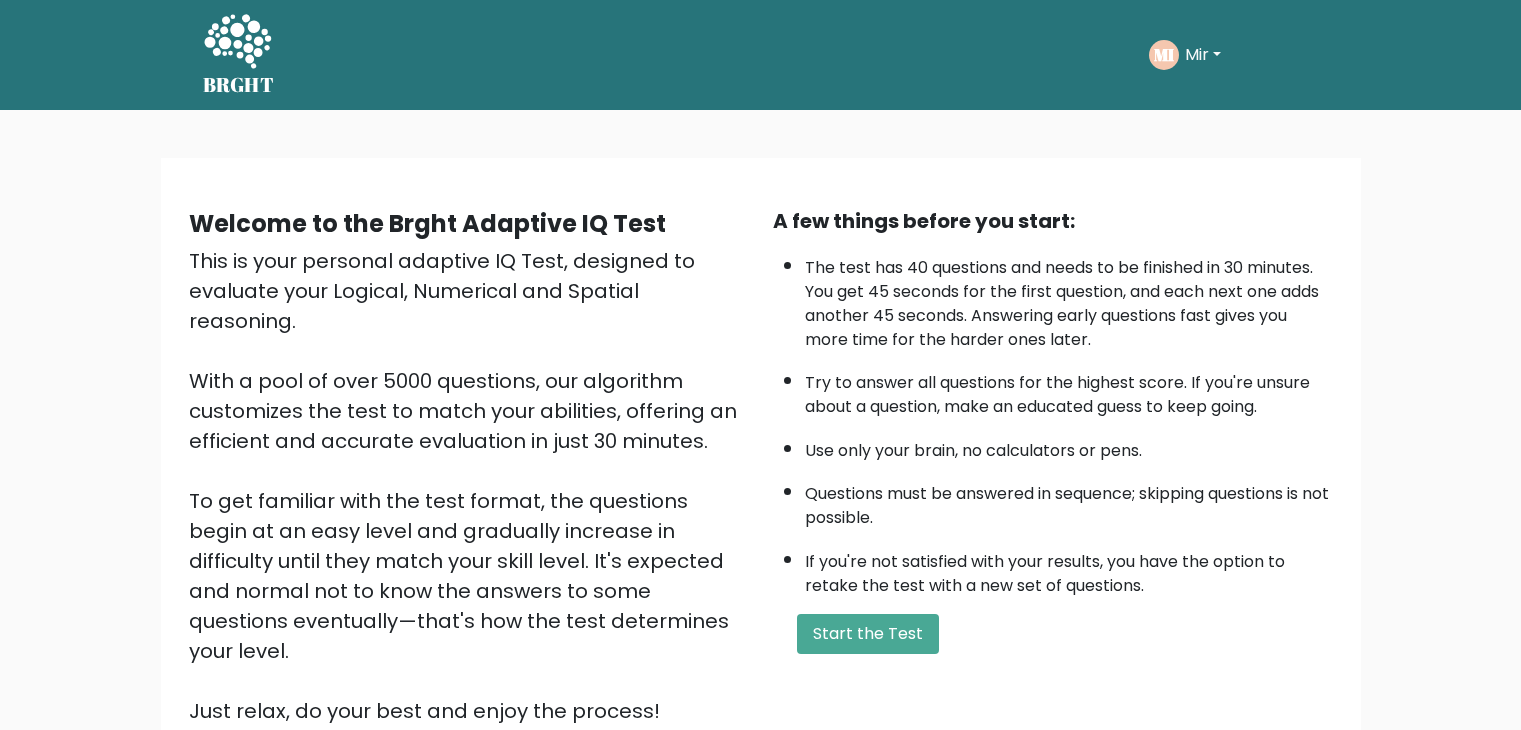 scroll, scrollTop: 0, scrollLeft: 0, axis: both 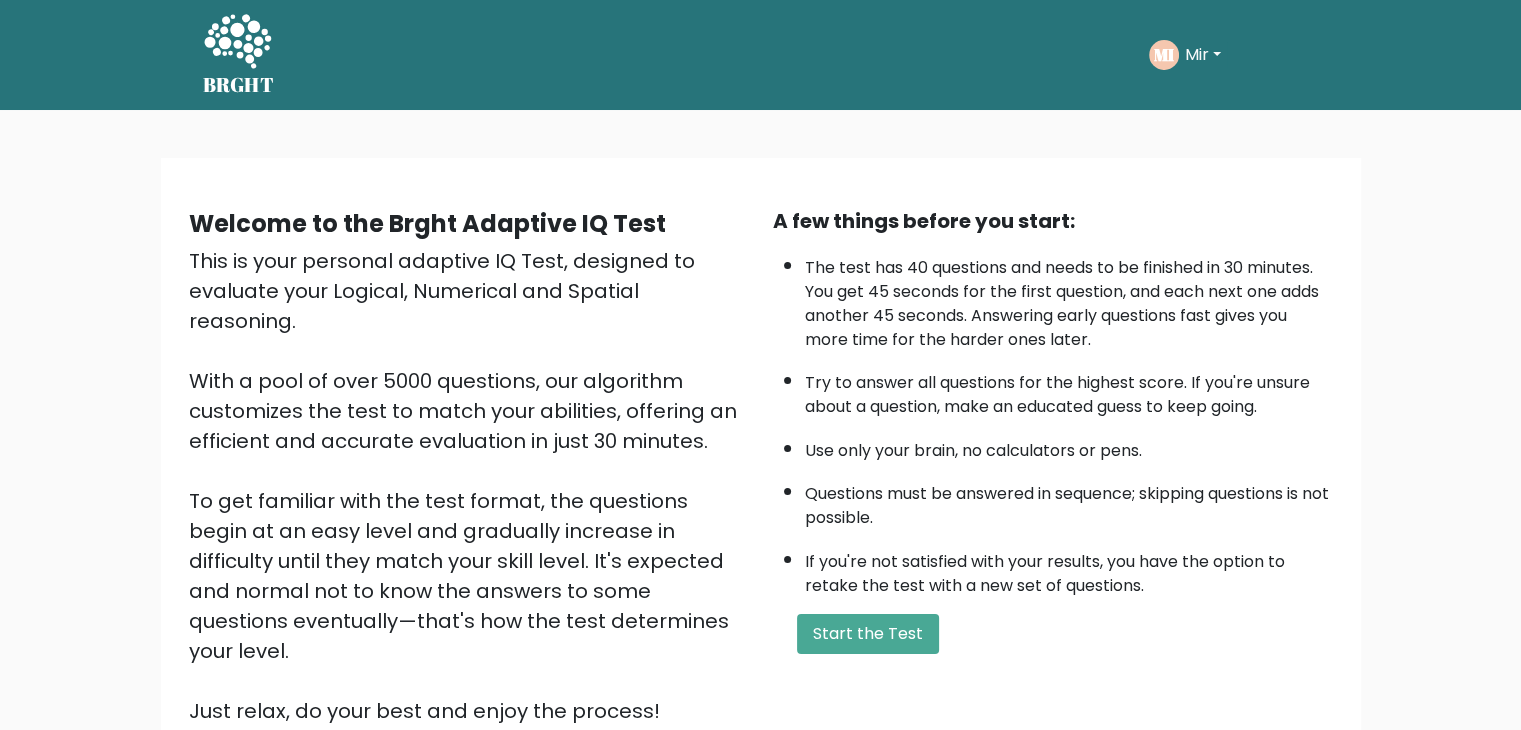 click on "Mir" at bounding box center [1203, 55] 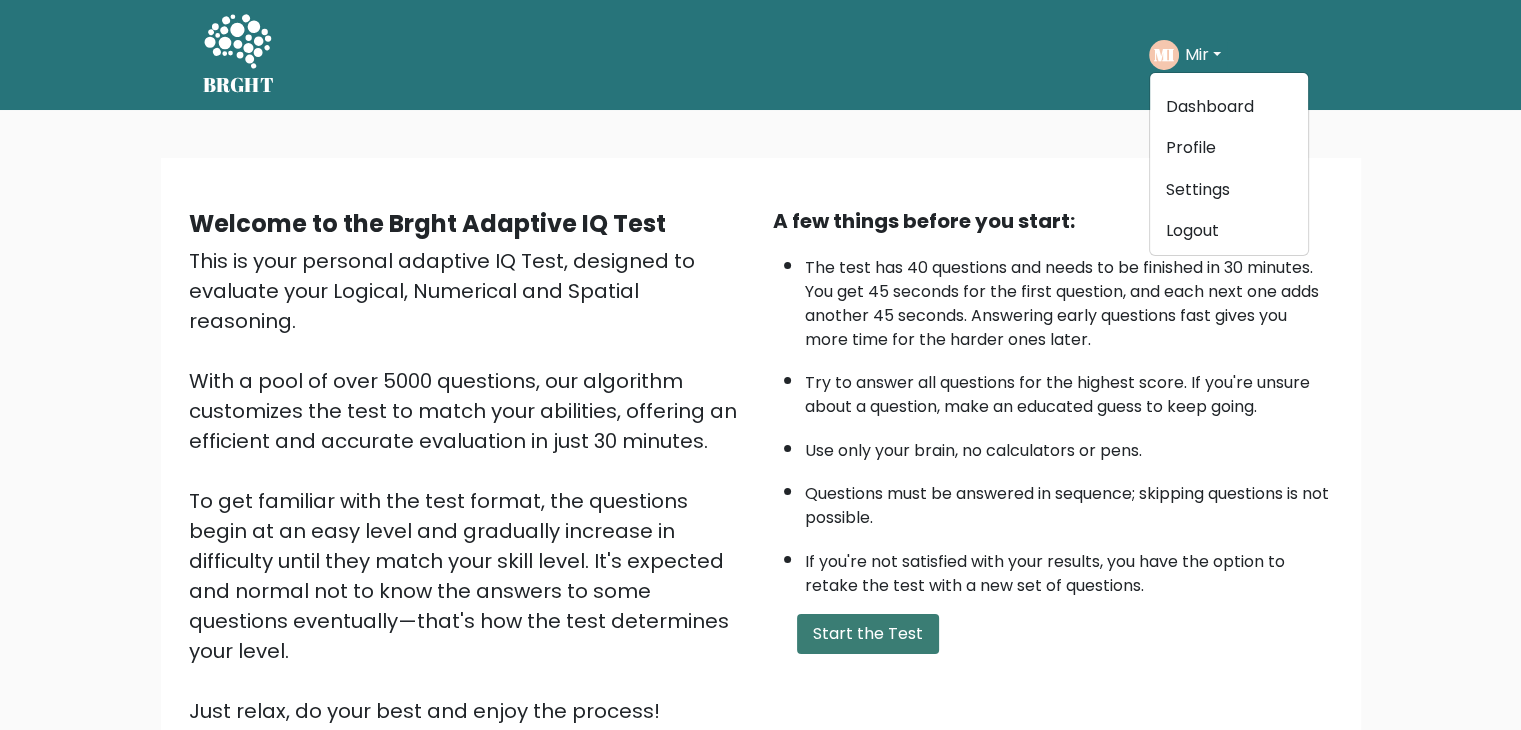 click on "Start the Test" at bounding box center (868, 634) 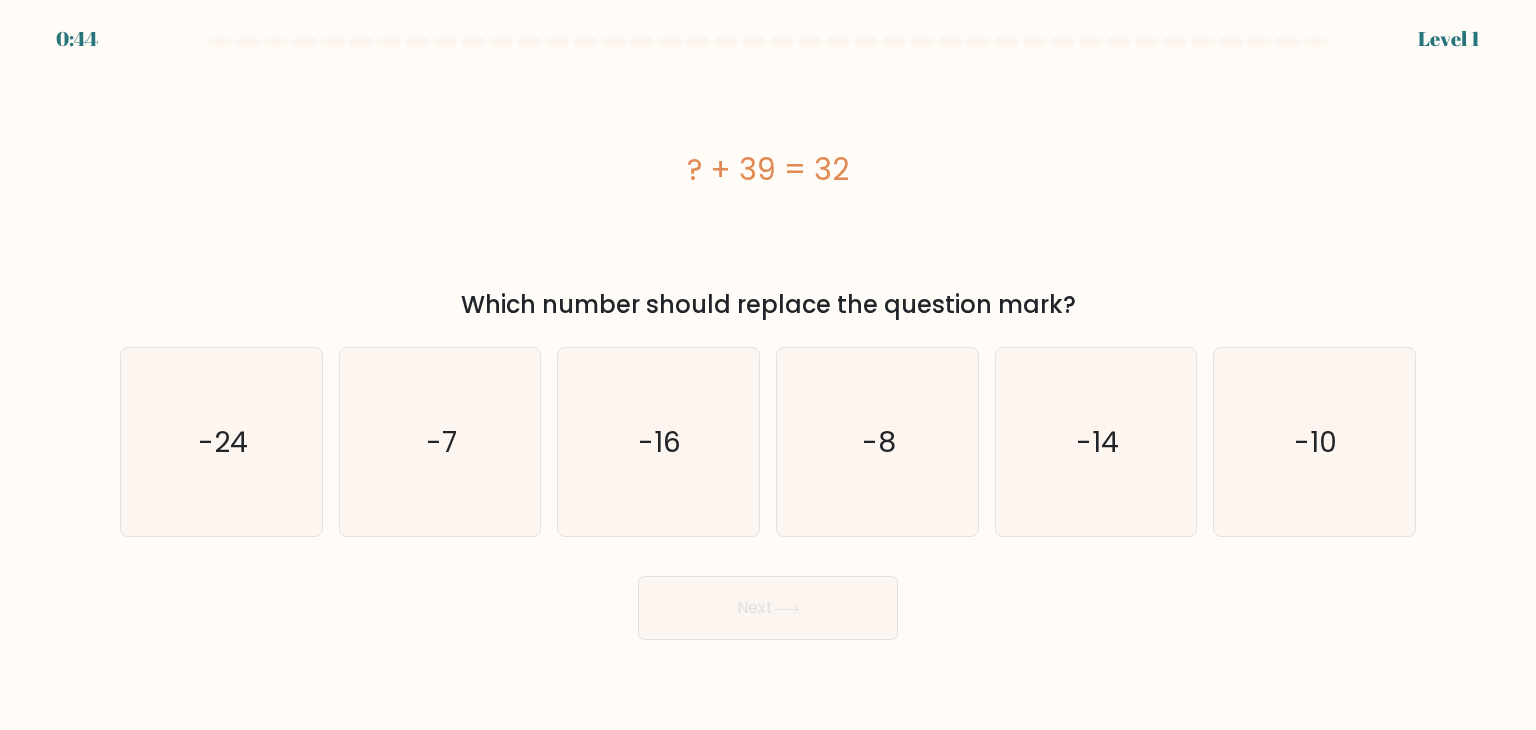 scroll, scrollTop: 0, scrollLeft: 0, axis: both 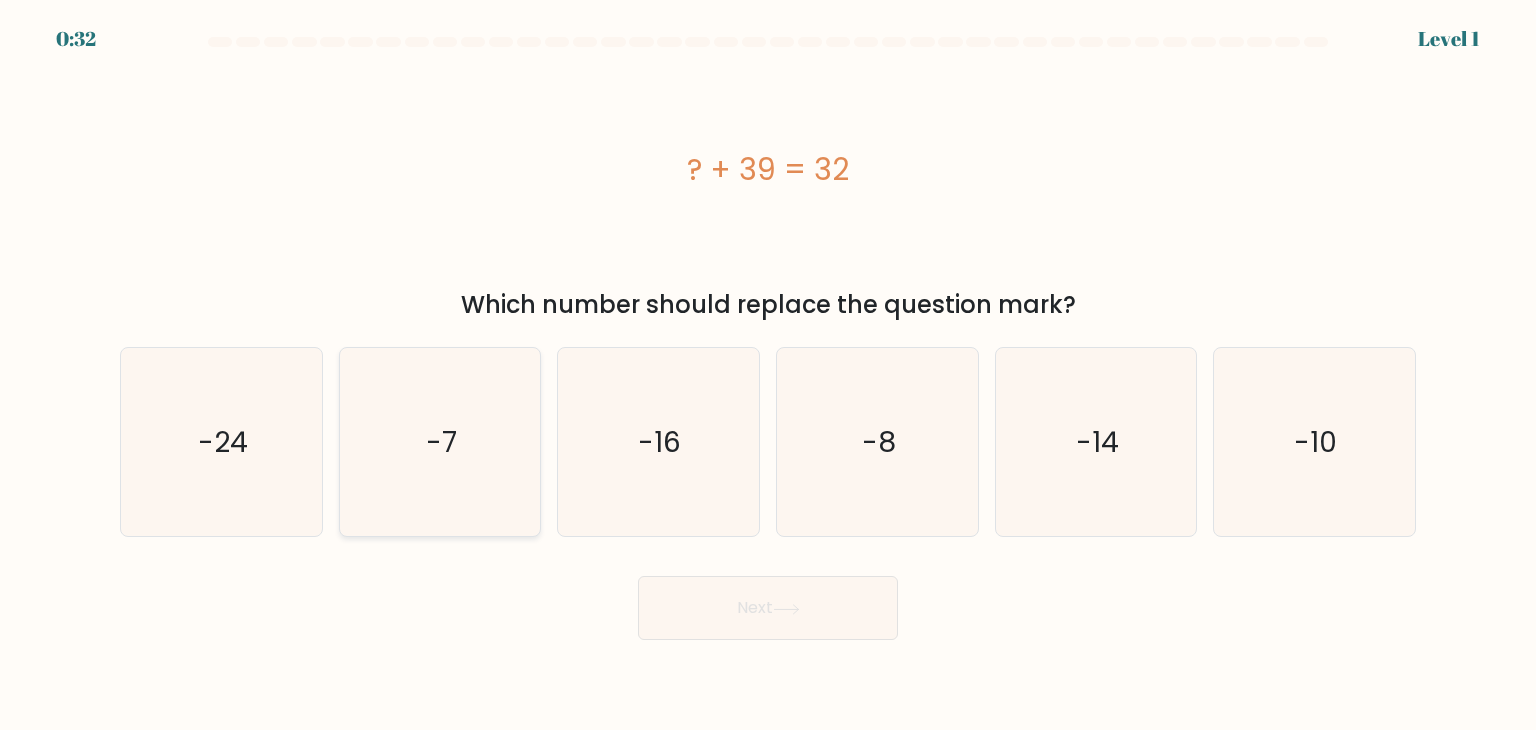click on "-7" at bounding box center [440, 442] 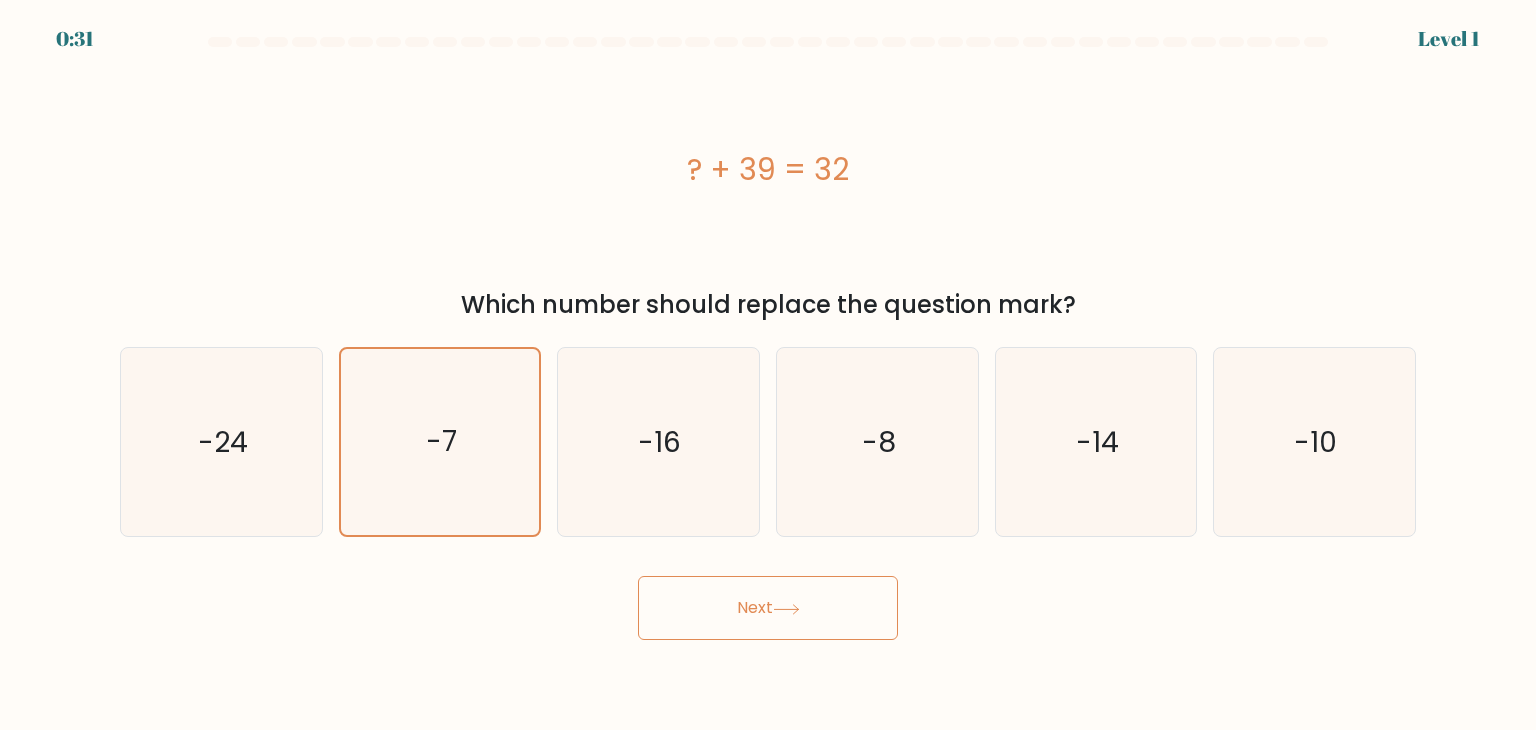 click on "Next" at bounding box center [768, 608] 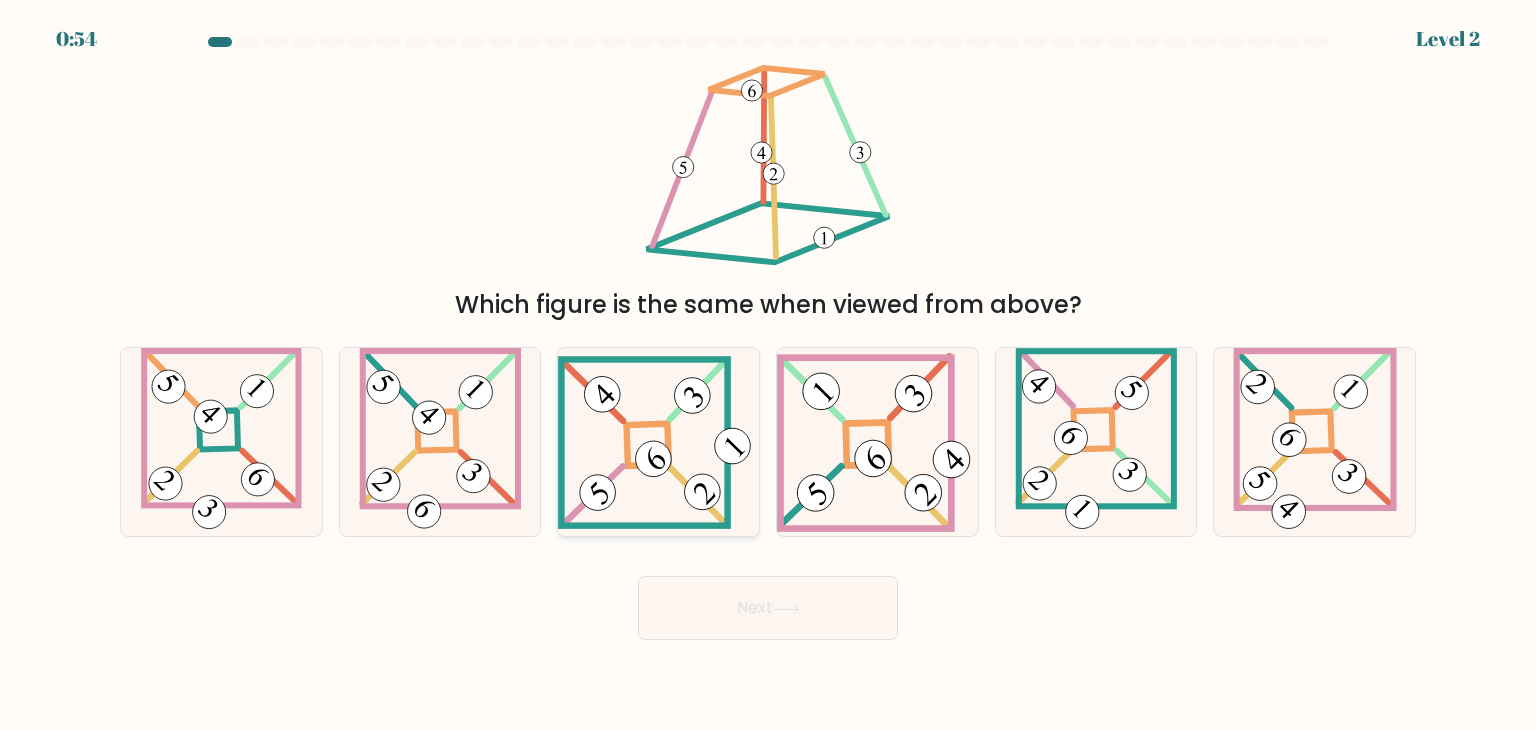 click at bounding box center [703, 491] 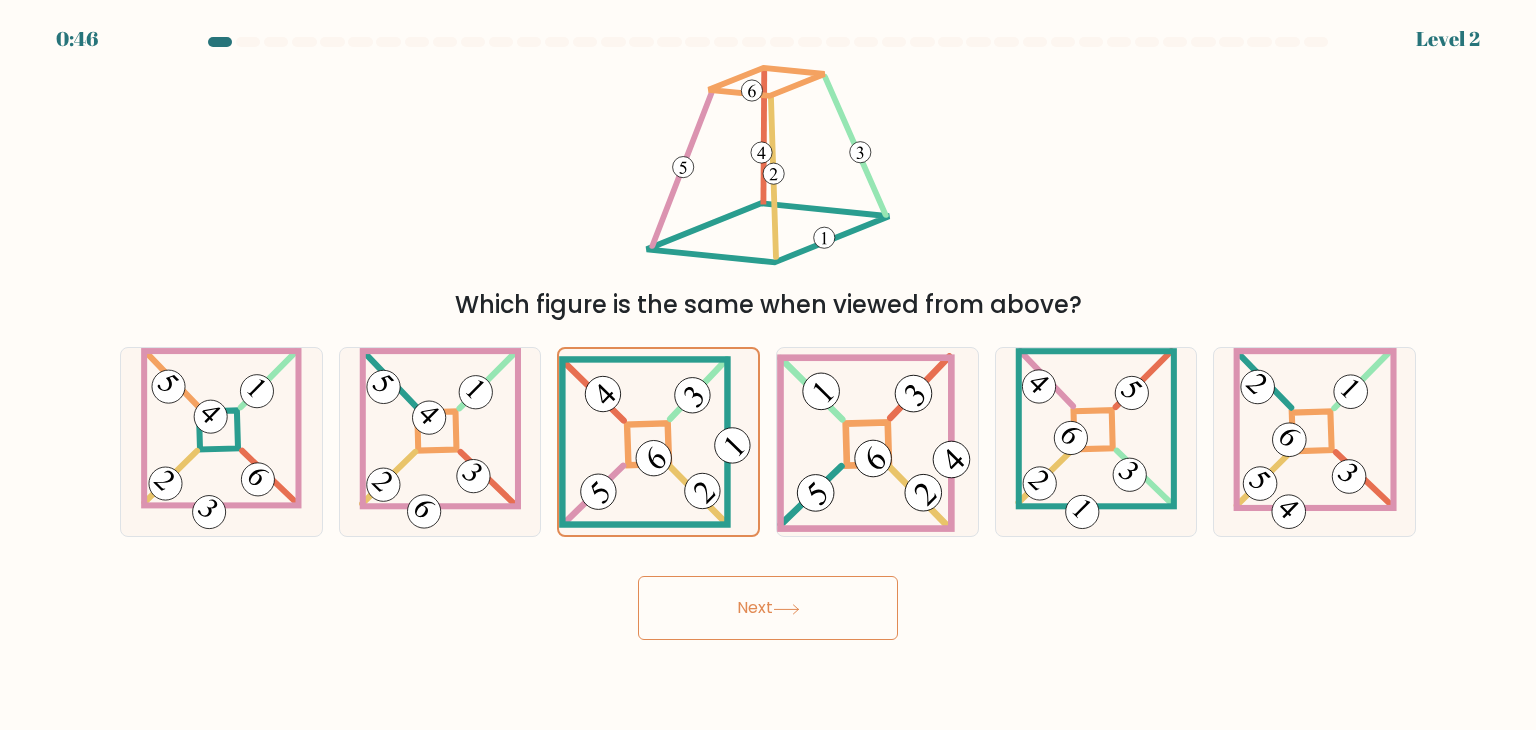click on "Next" at bounding box center [768, 608] 